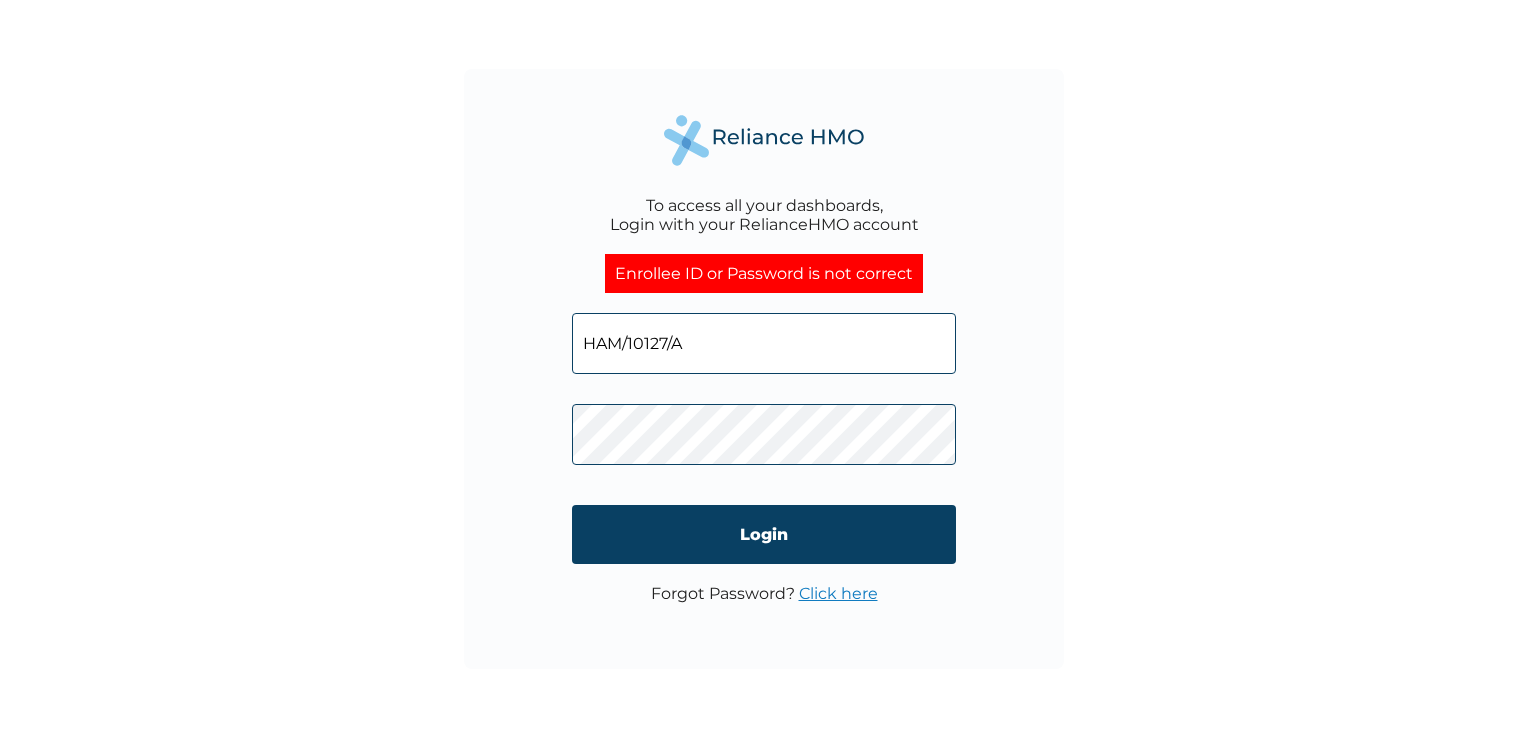 scroll, scrollTop: 0, scrollLeft: 0, axis: both 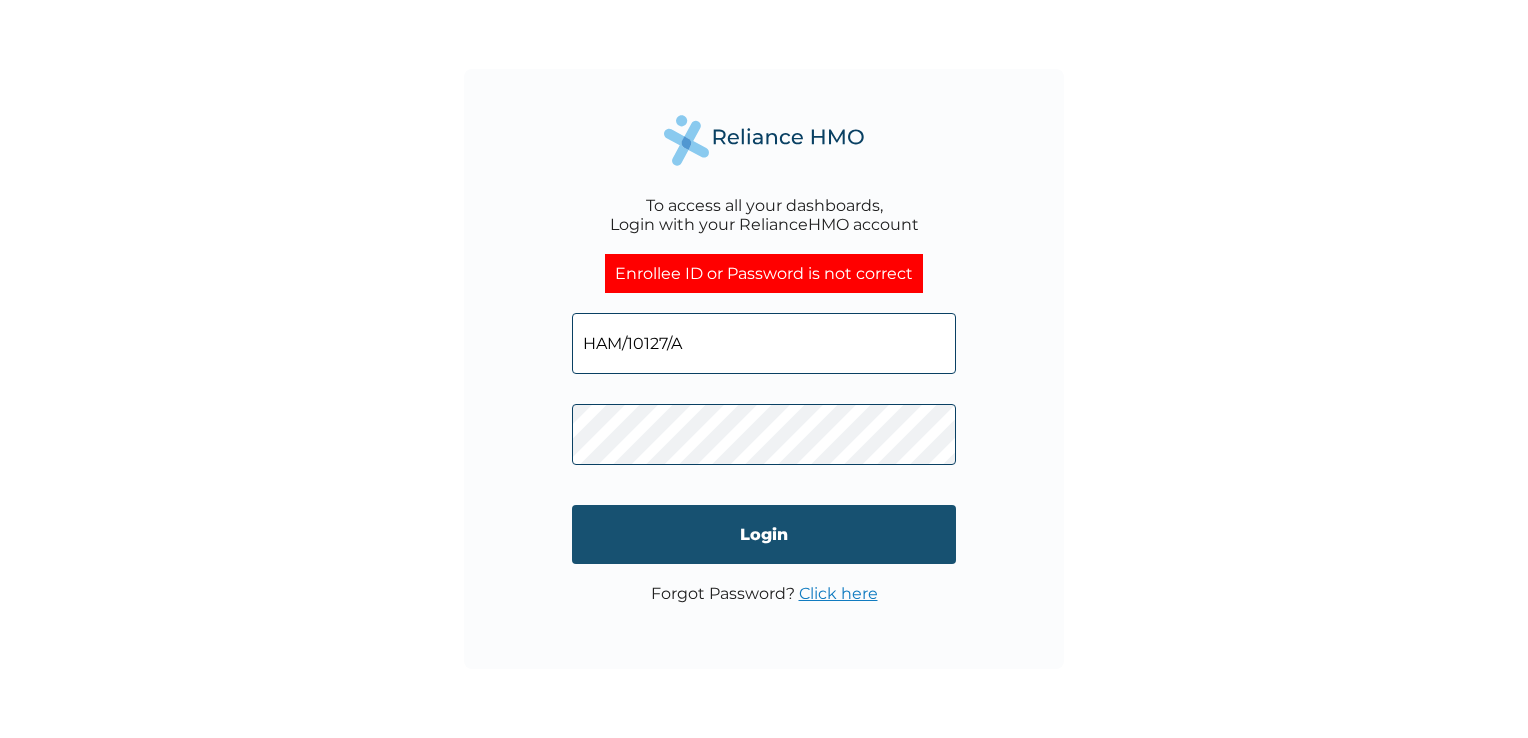click on "Login" at bounding box center (764, 534) 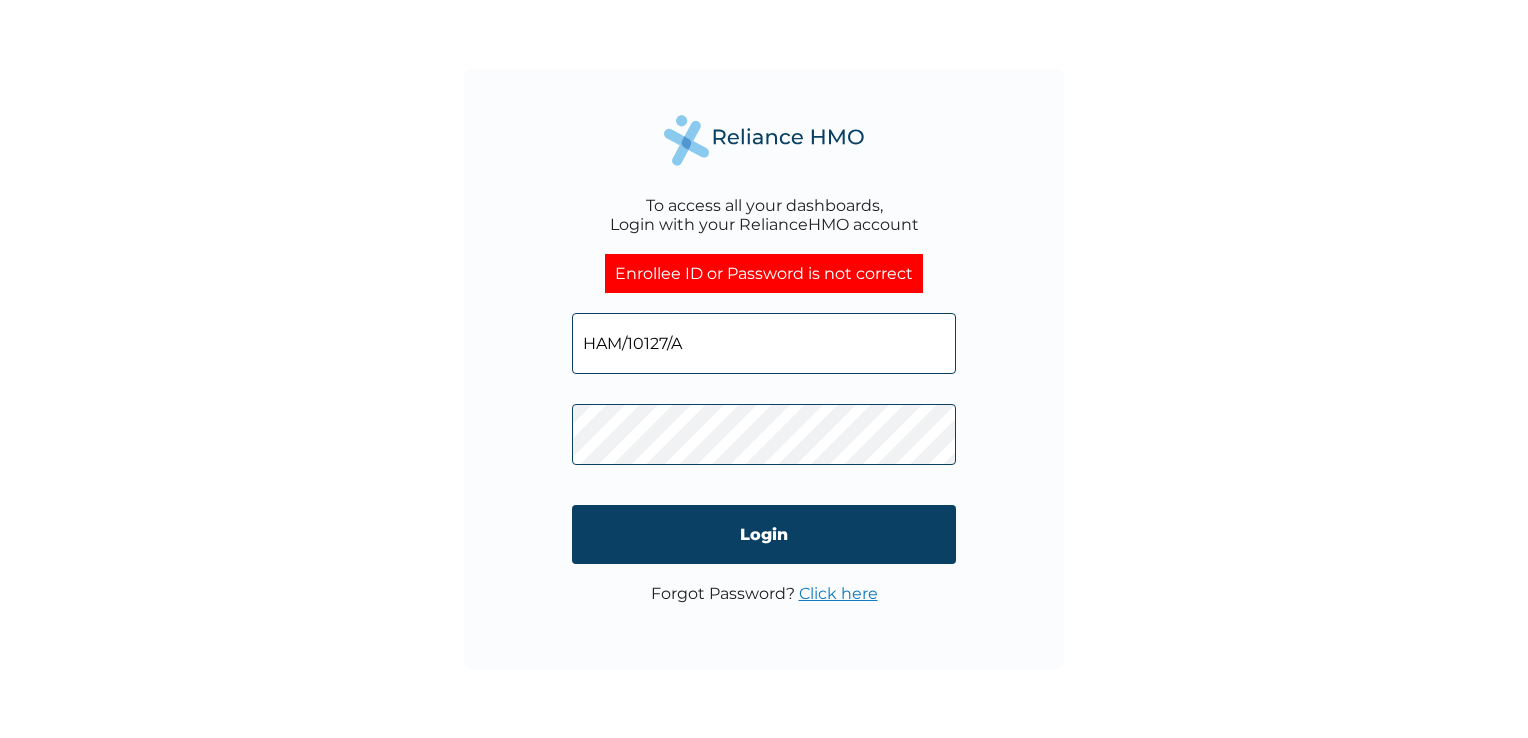 click on "Click here" at bounding box center (838, 593) 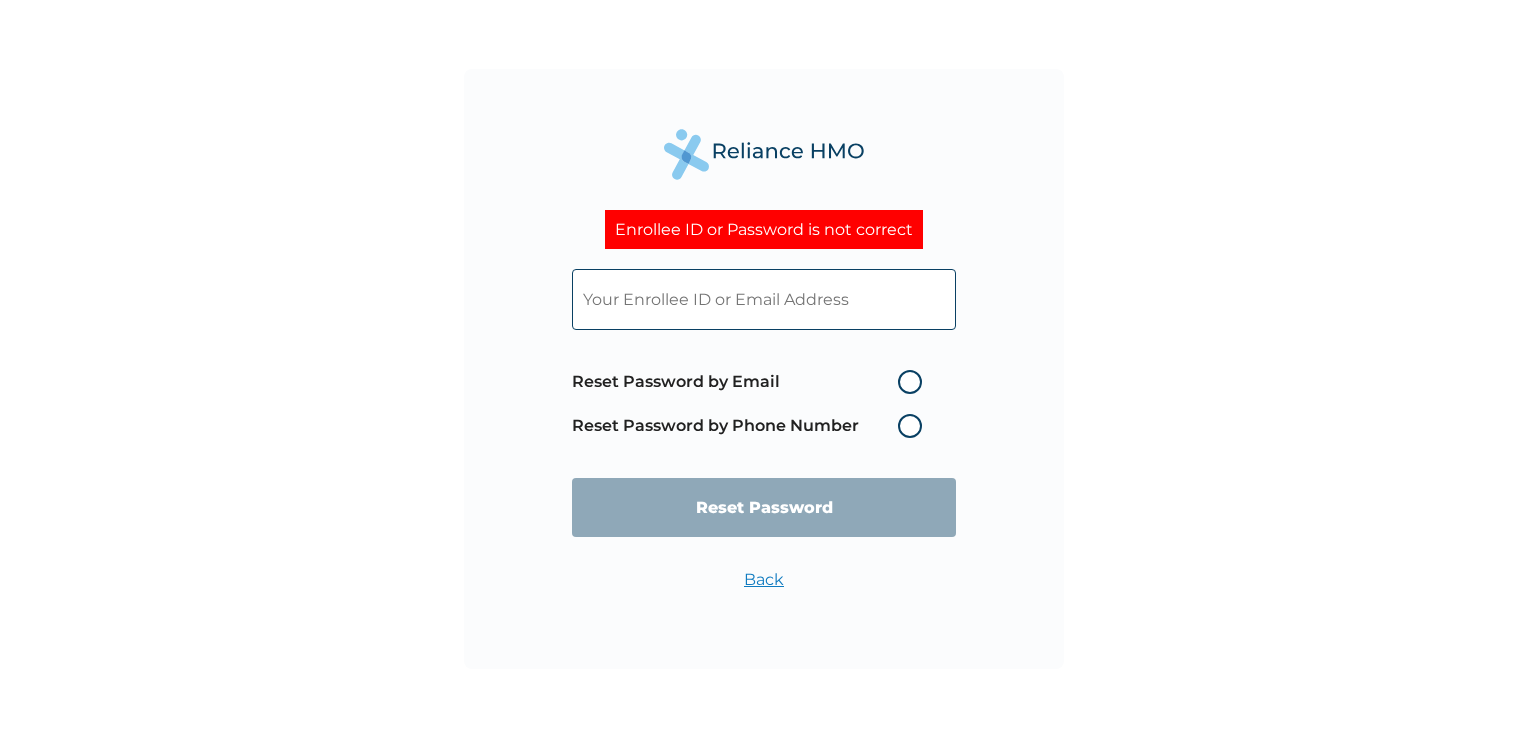 click at bounding box center [764, 299] 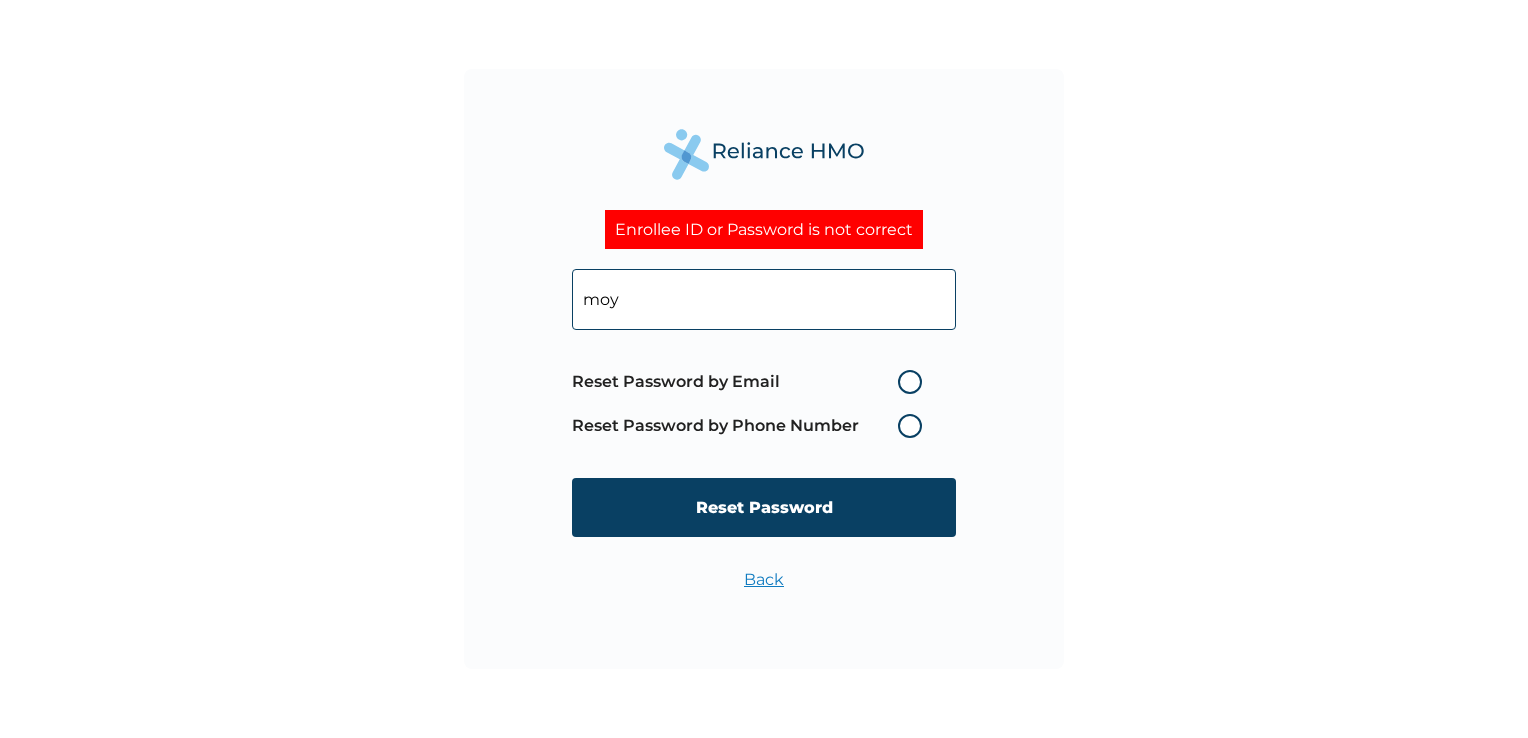 type on "moyinoluwaba@ha-shem.com" 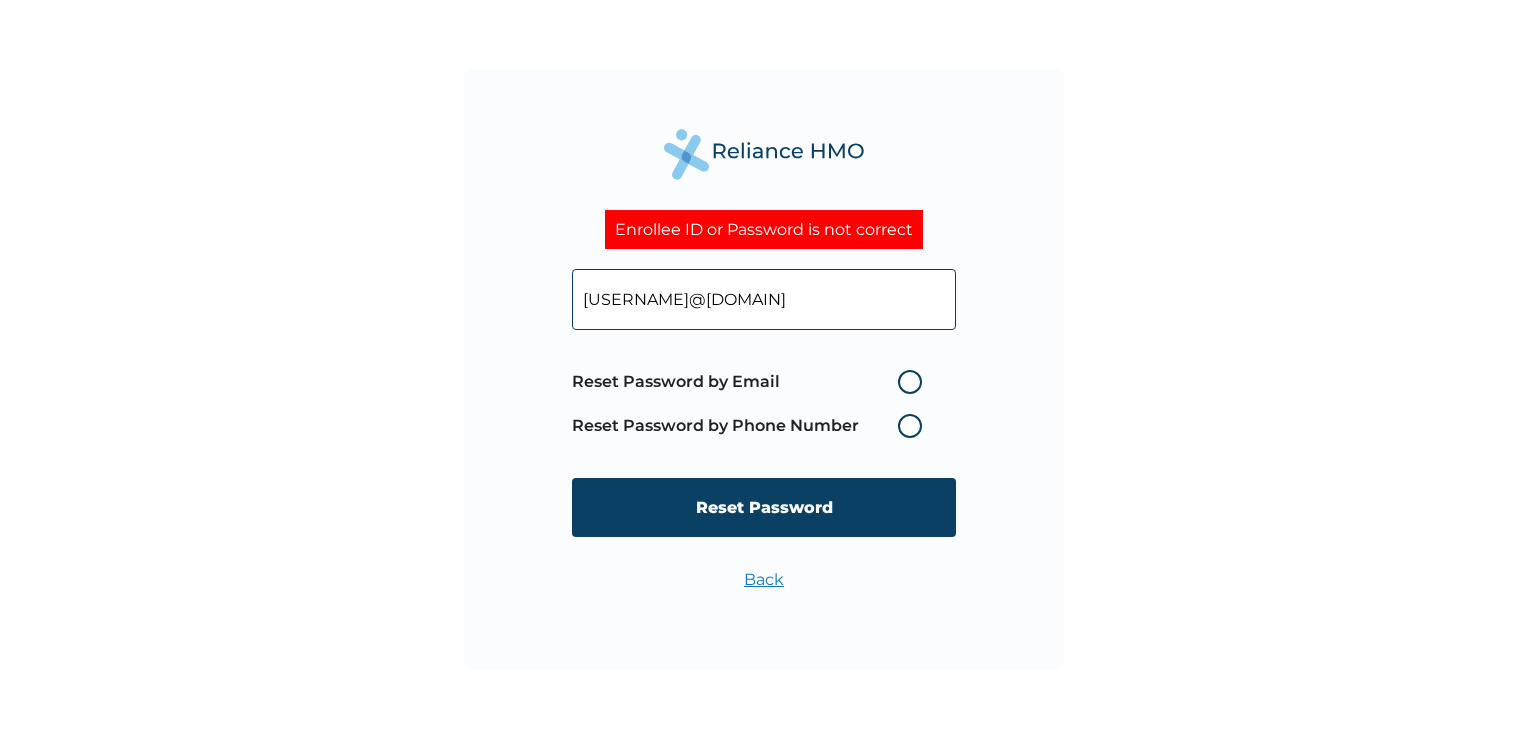 click on "Reset Password by Email" at bounding box center [752, 382] 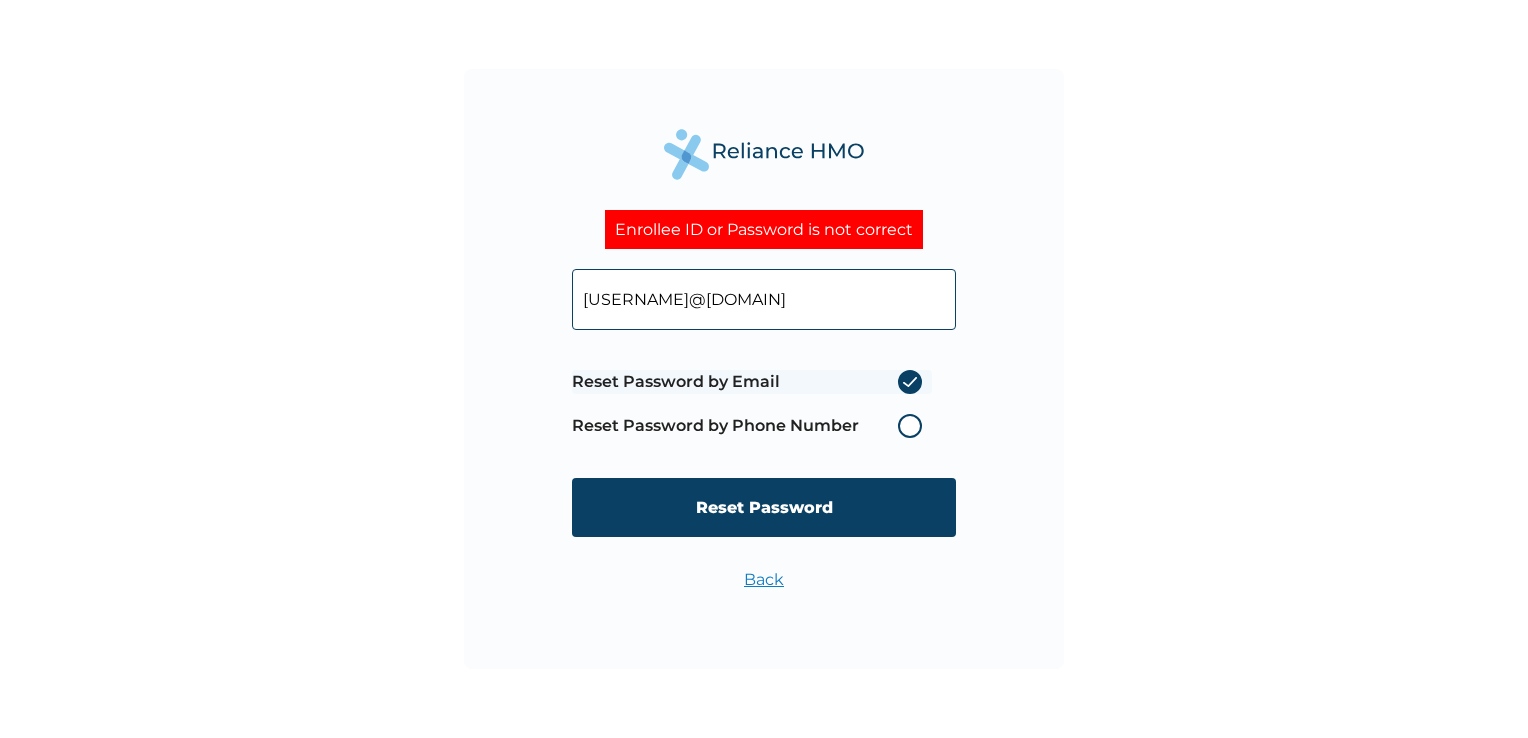 radio on "true" 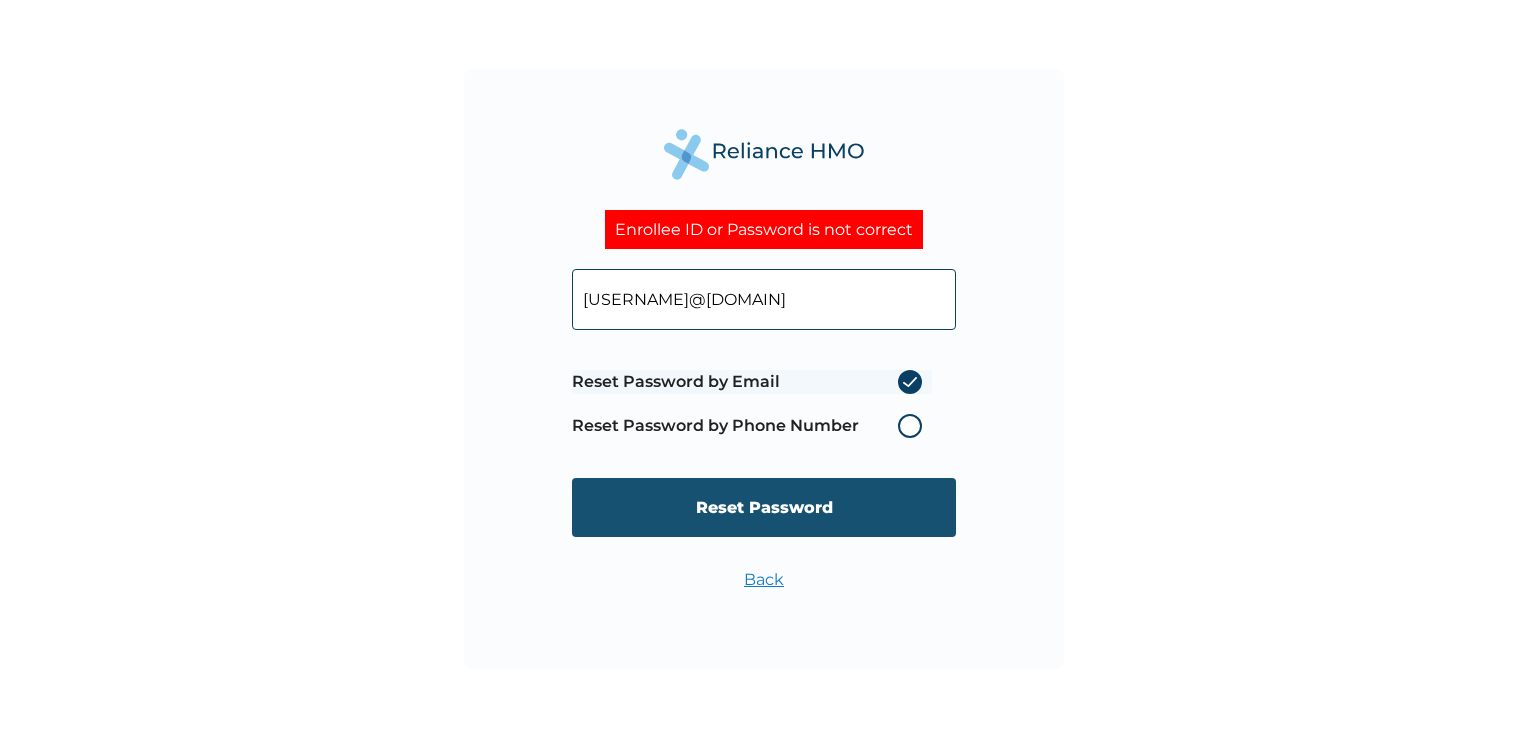 click on "Reset Password" at bounding box center (764, 507) 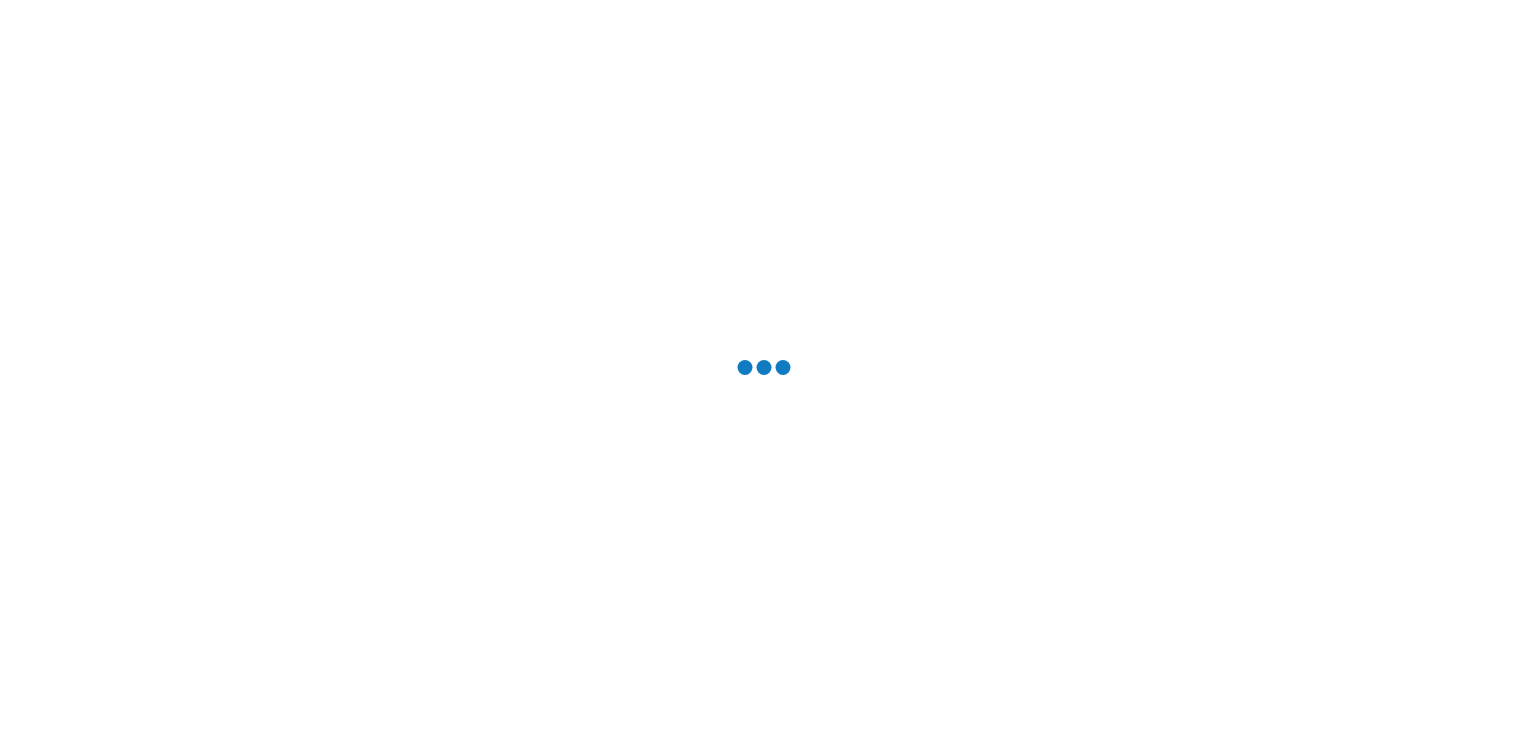scroll, scrollTop: 0, scrollLeft: 0, axis: both 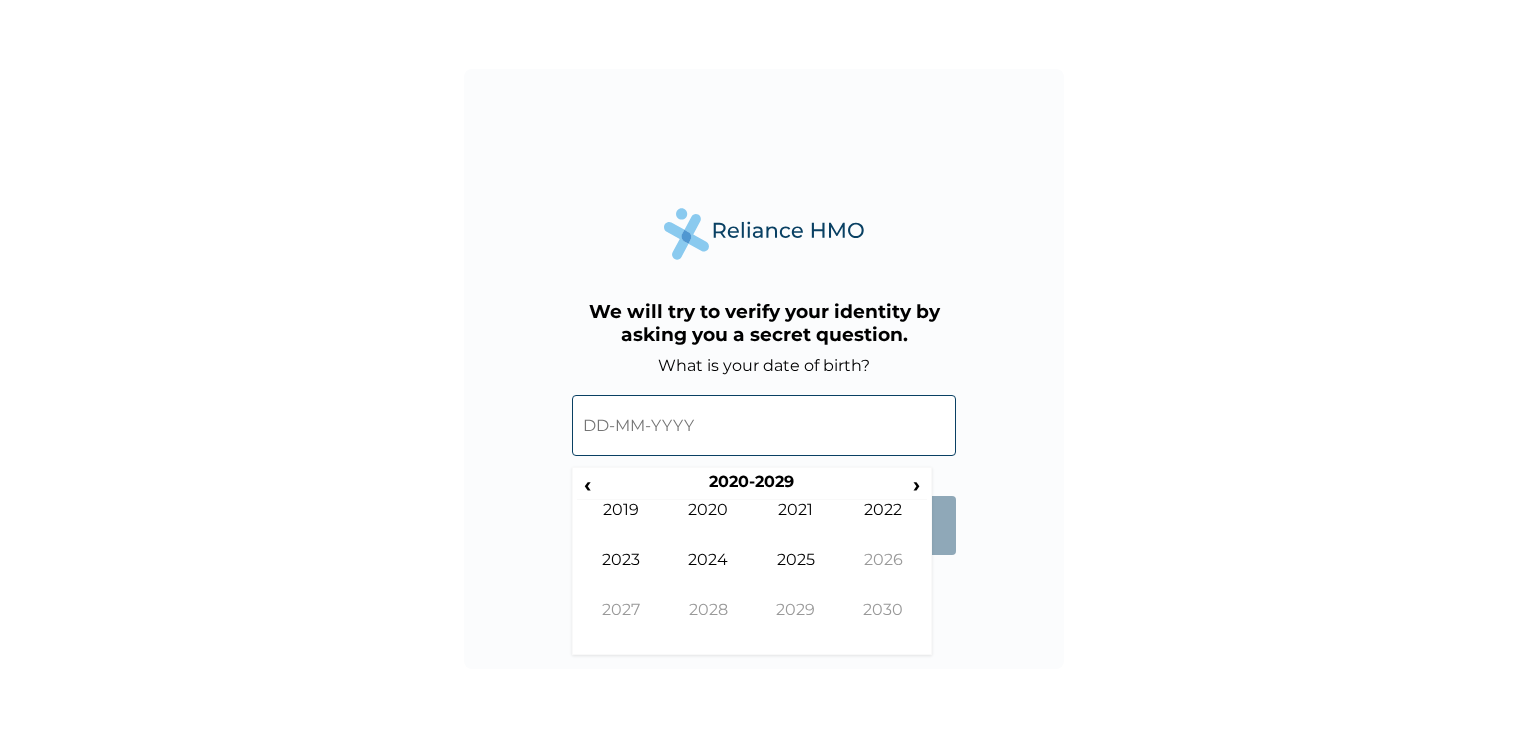 click at bounding box center [764, 425] 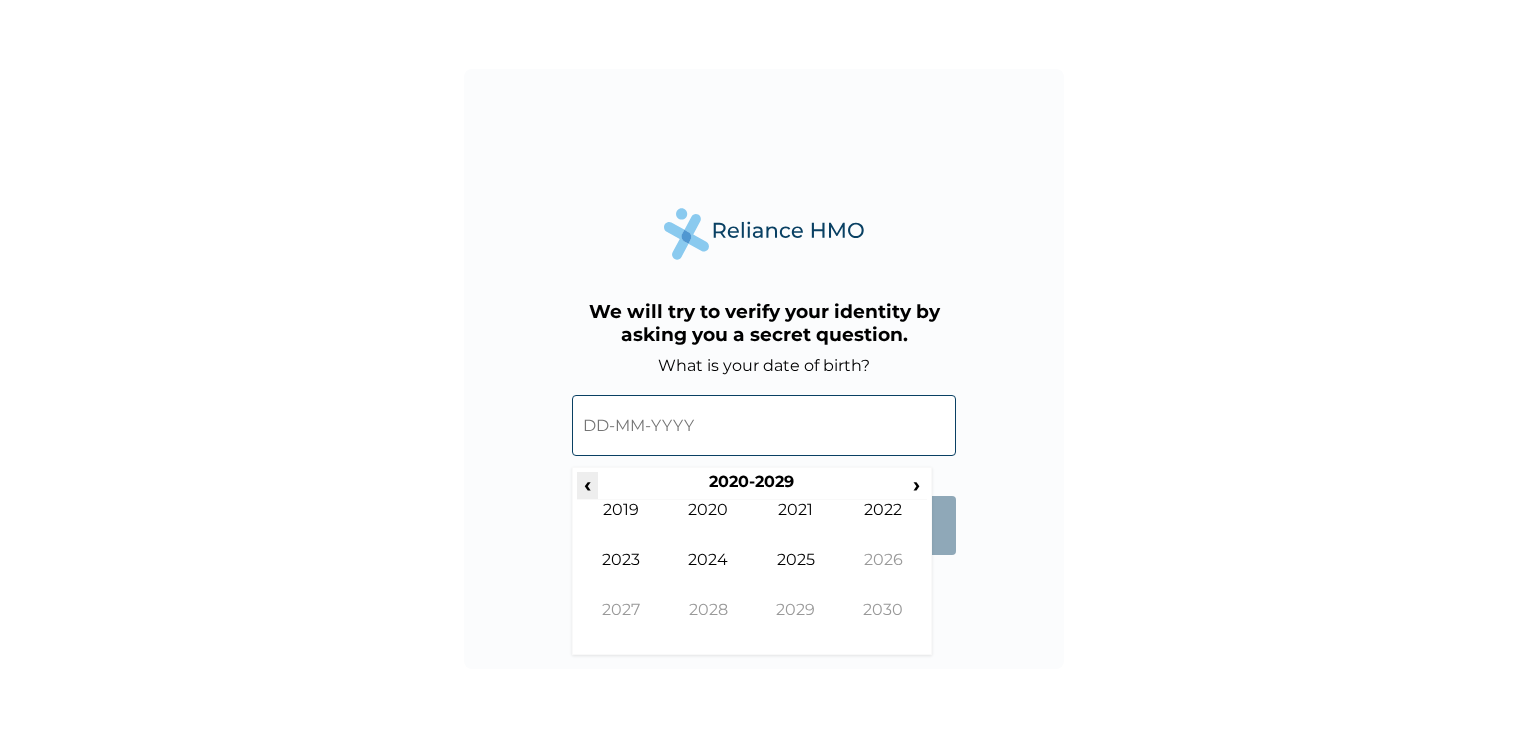 click on "‹" at bounding box center [587, 484] 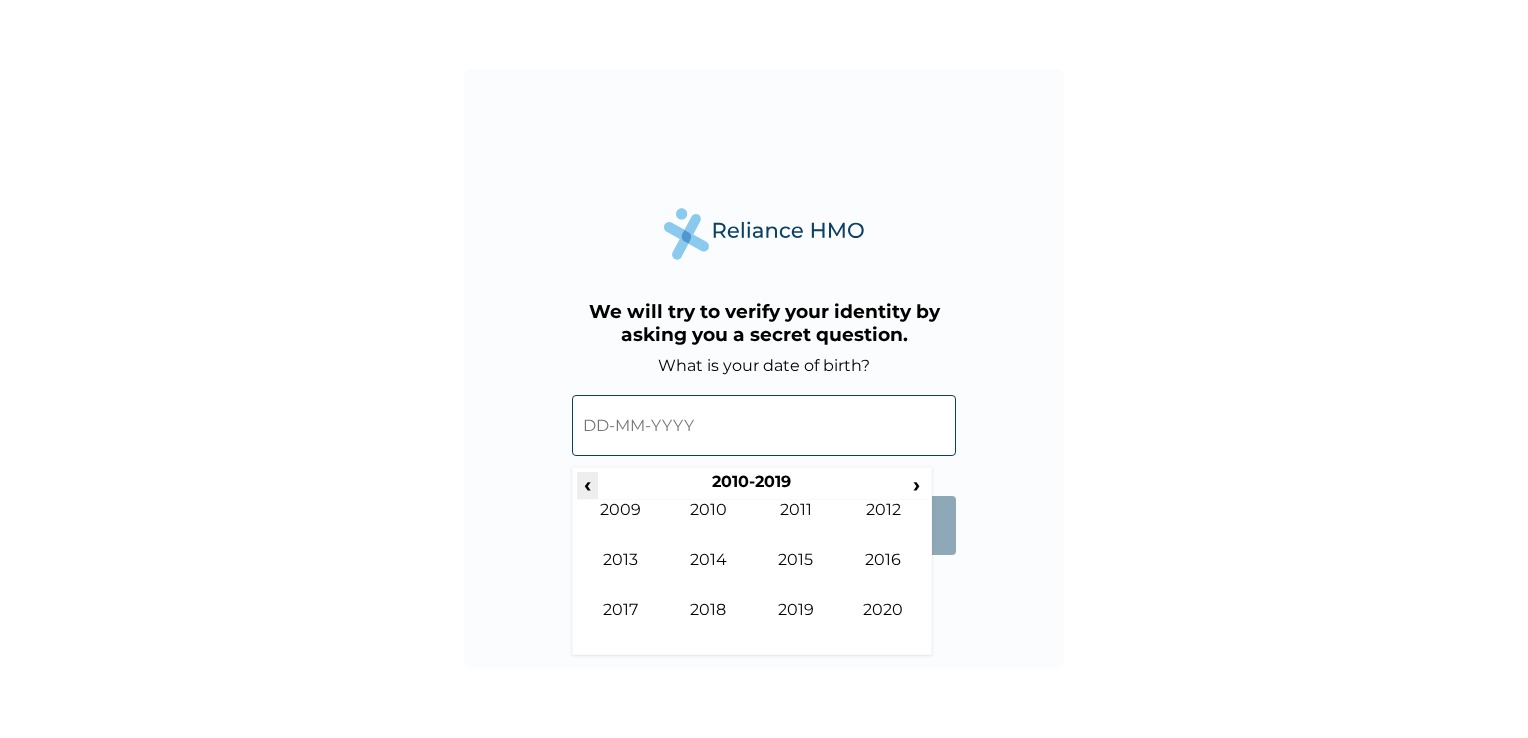 click on "‹" at bounding box center [587, 484] 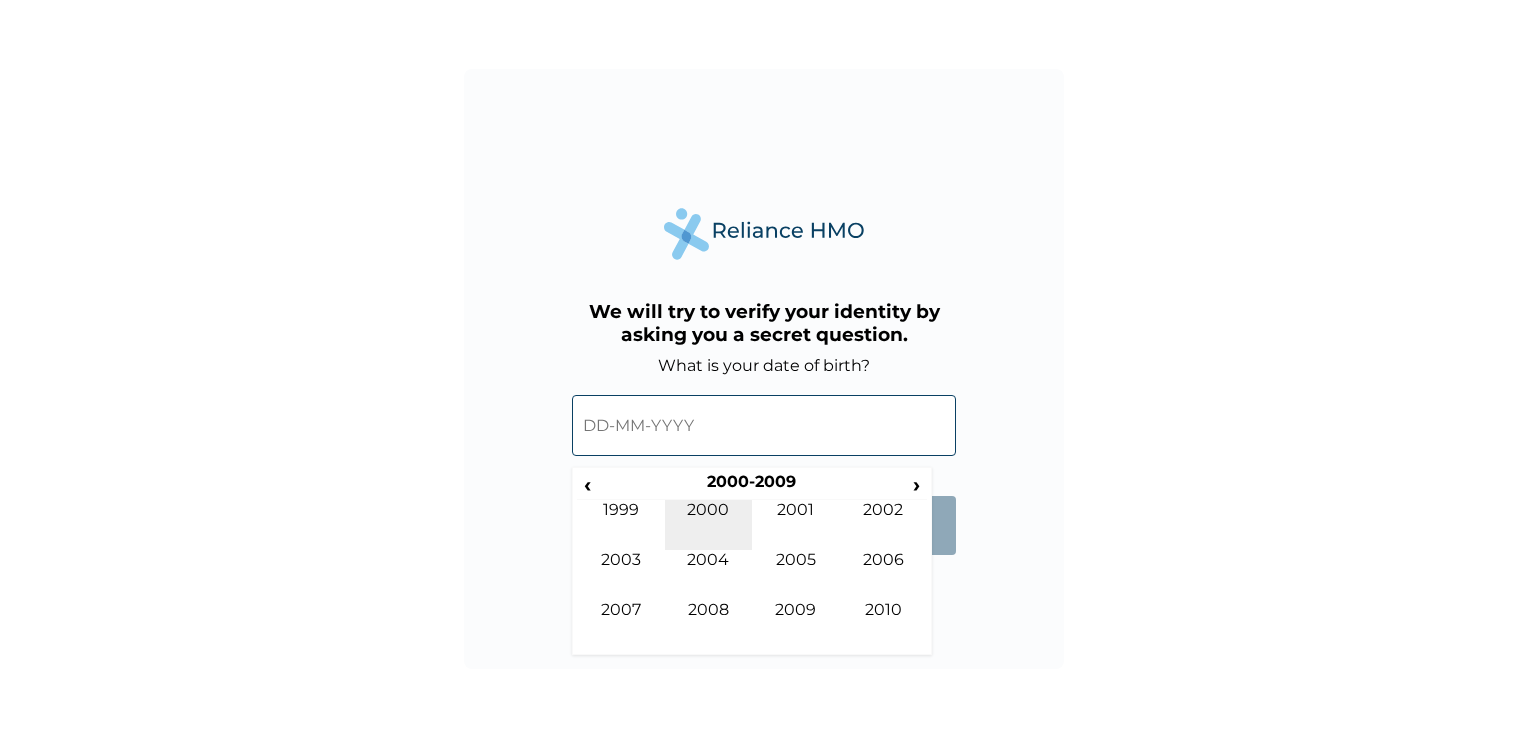 click on "2000" at bounding box center (709, 525) 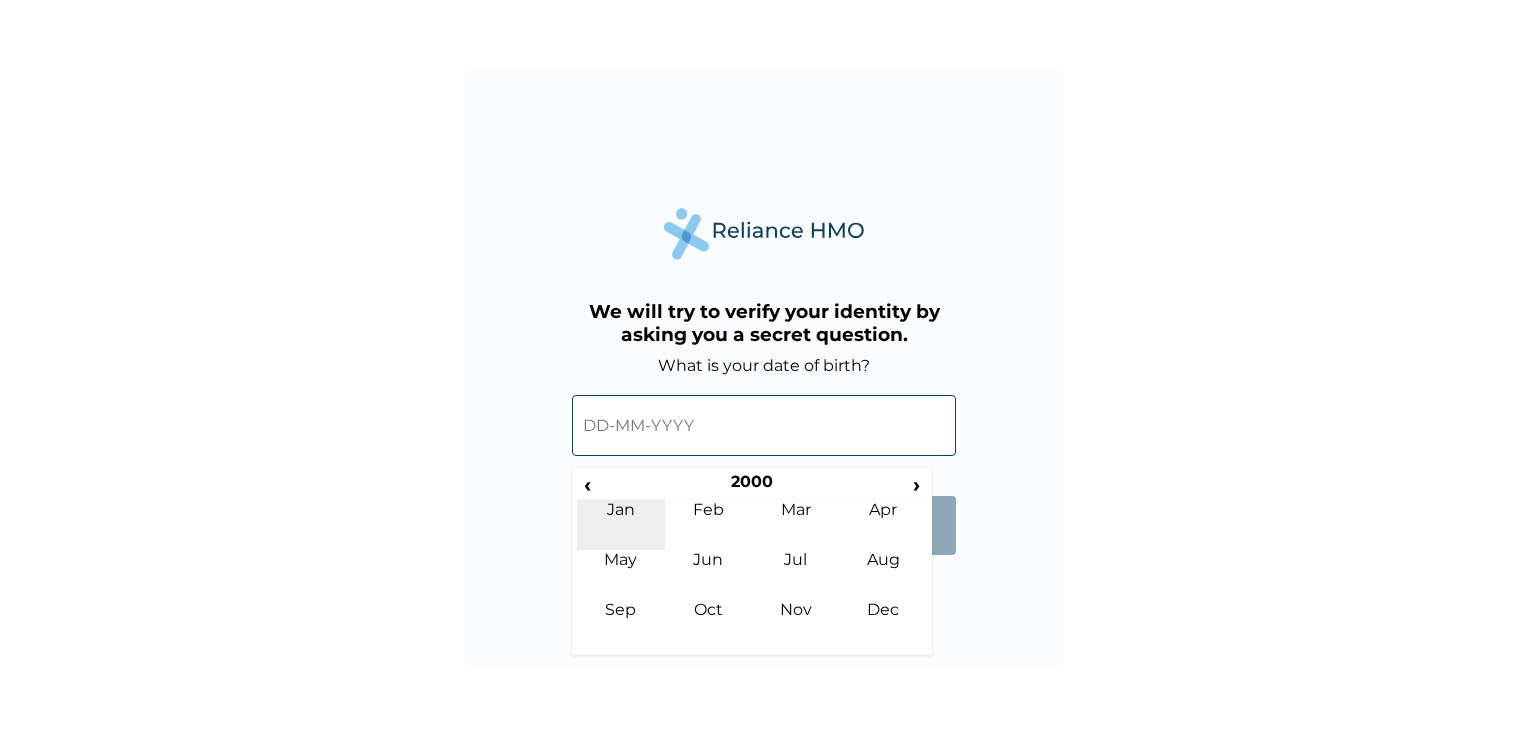 click on "Jan" at bounding box center (621, 525) 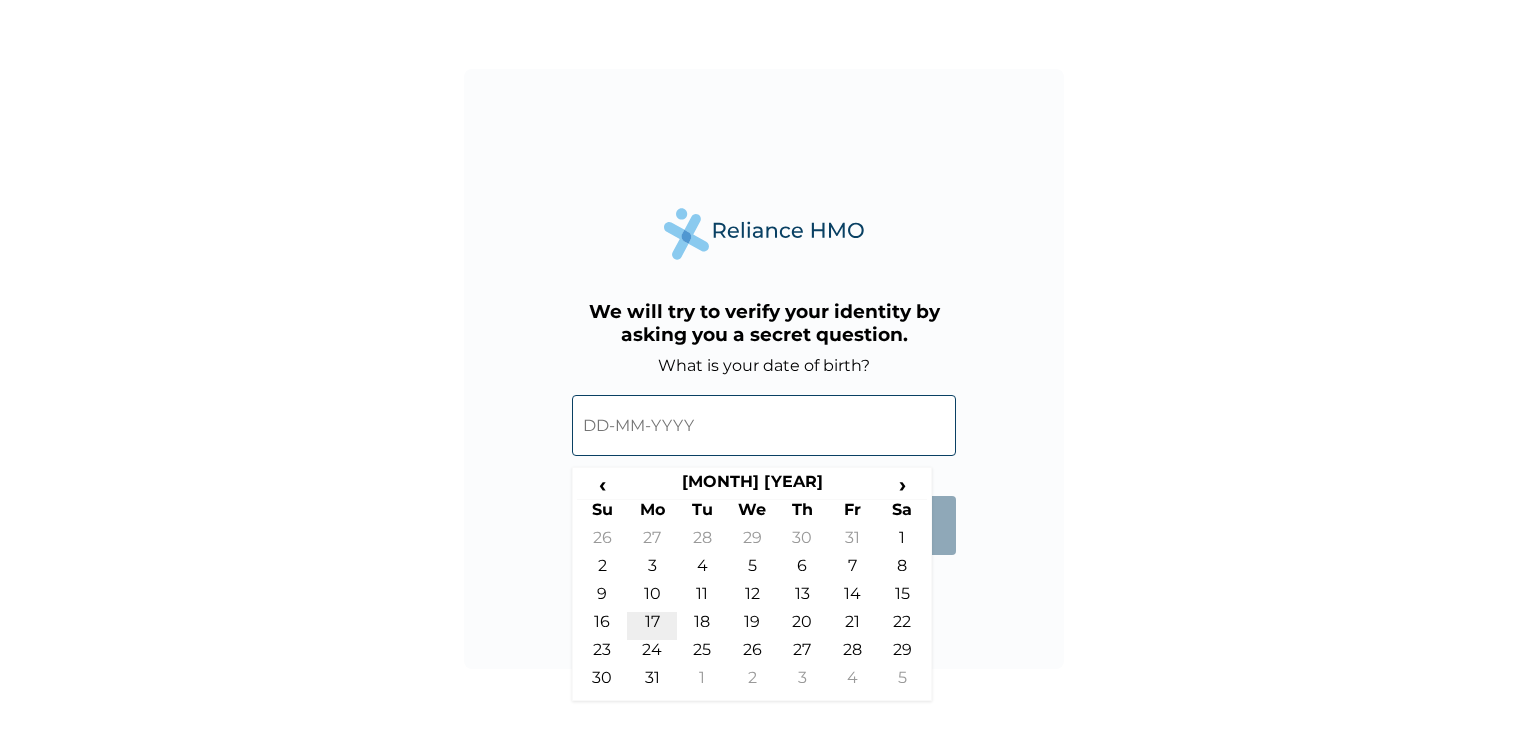 click on "17" at bounding box center [652, 626] 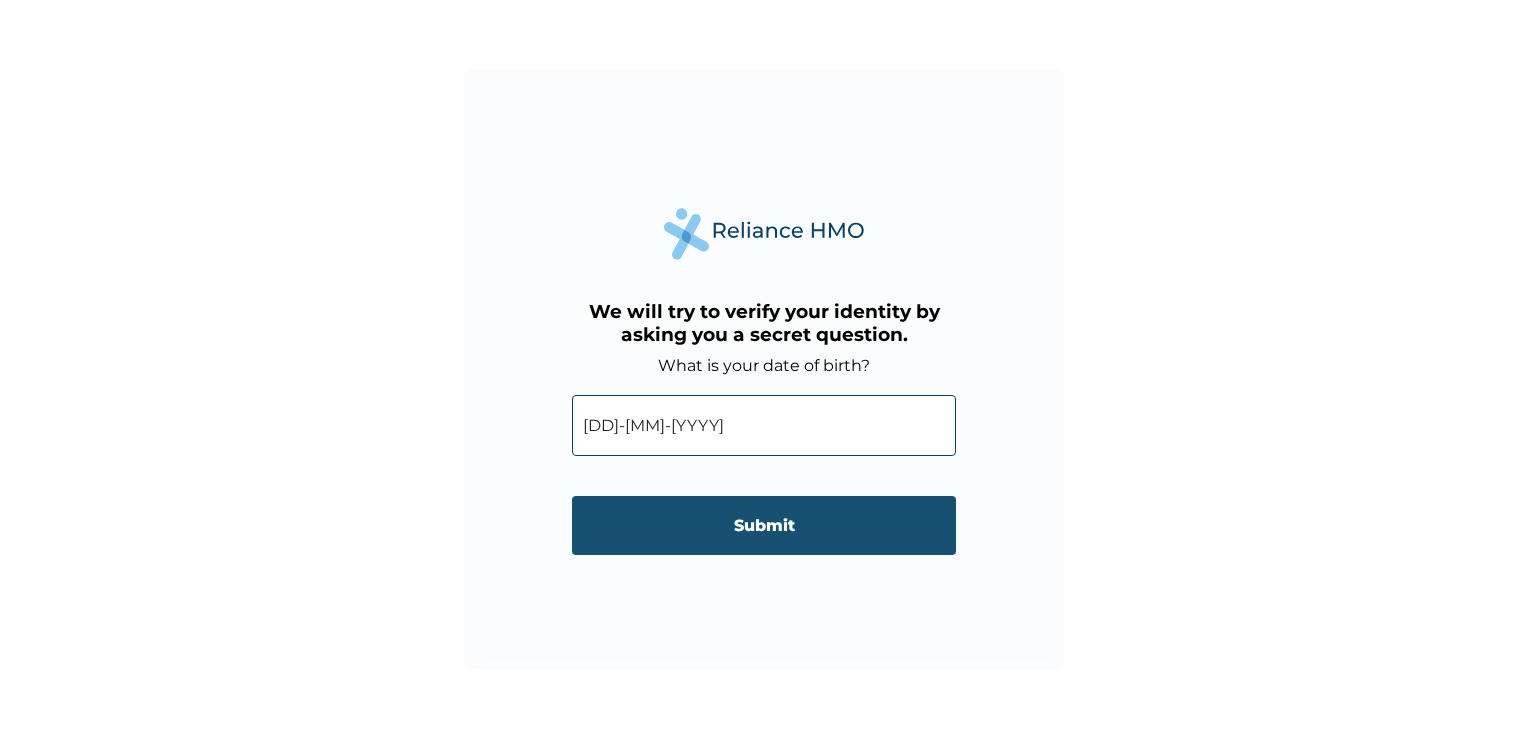 click on "Submit" at bounding box center [764, 525] 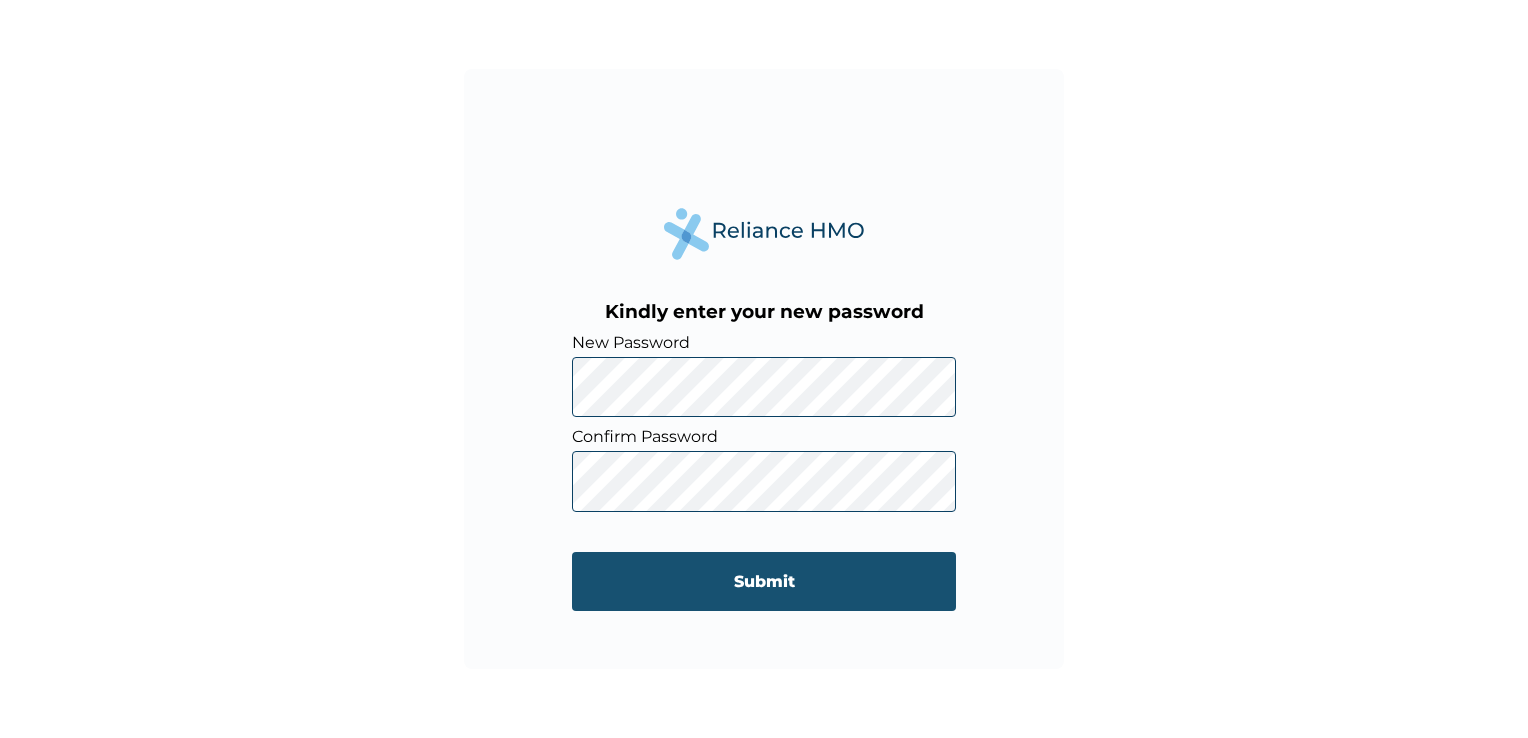 click on "Submit" at bounding box center [764, 581] 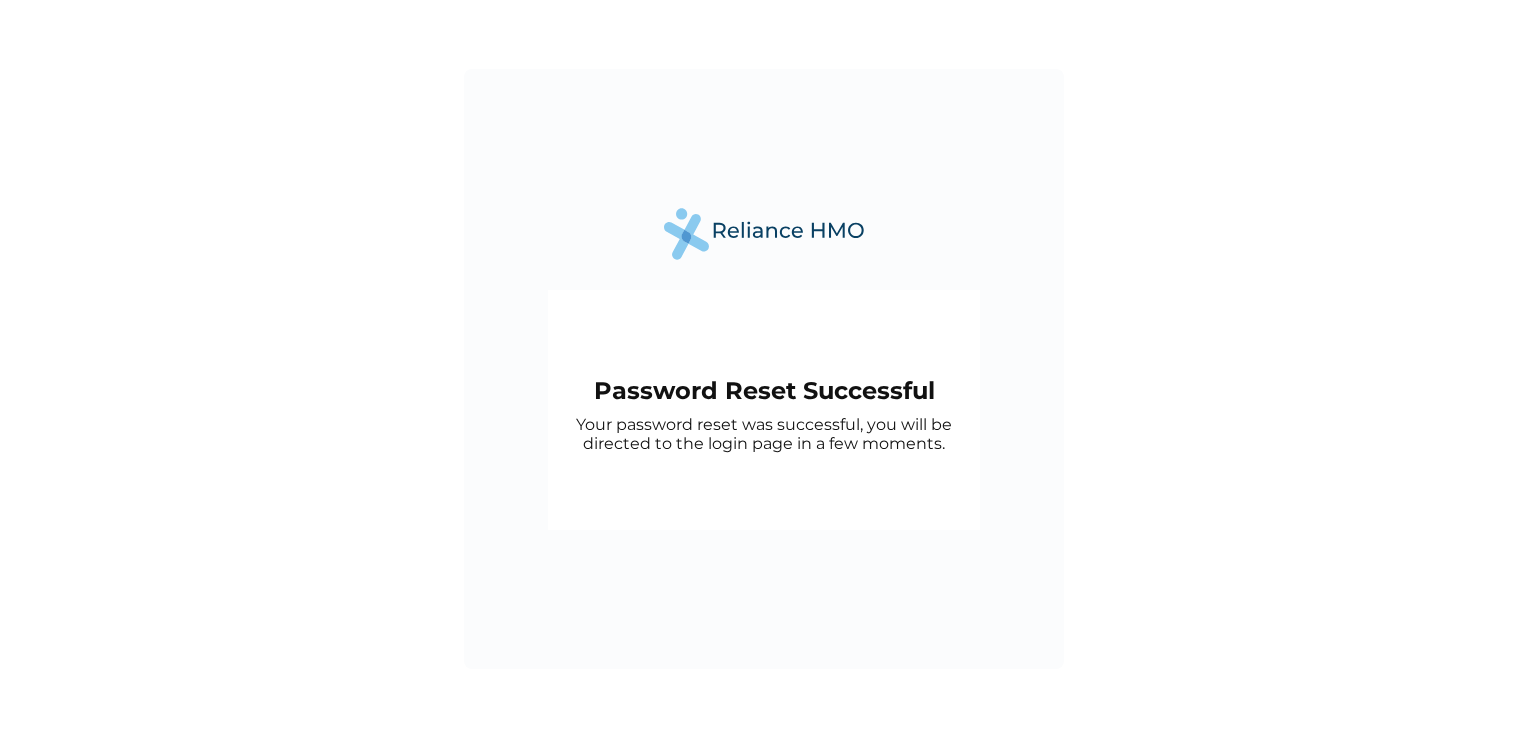 click at bounding box center [764, 233] 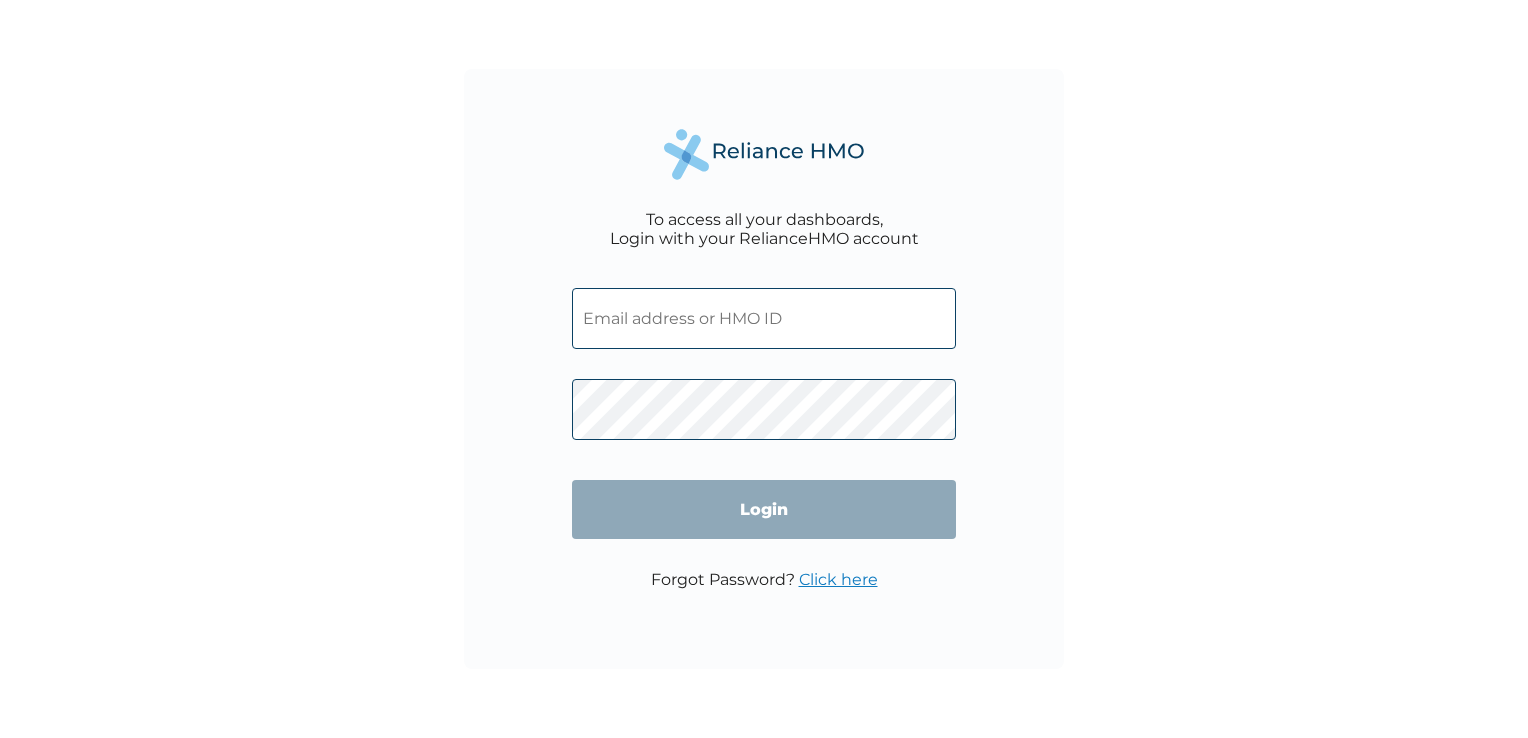 scroll, scrollTop: 0, scrollLeft: 0, axis: both 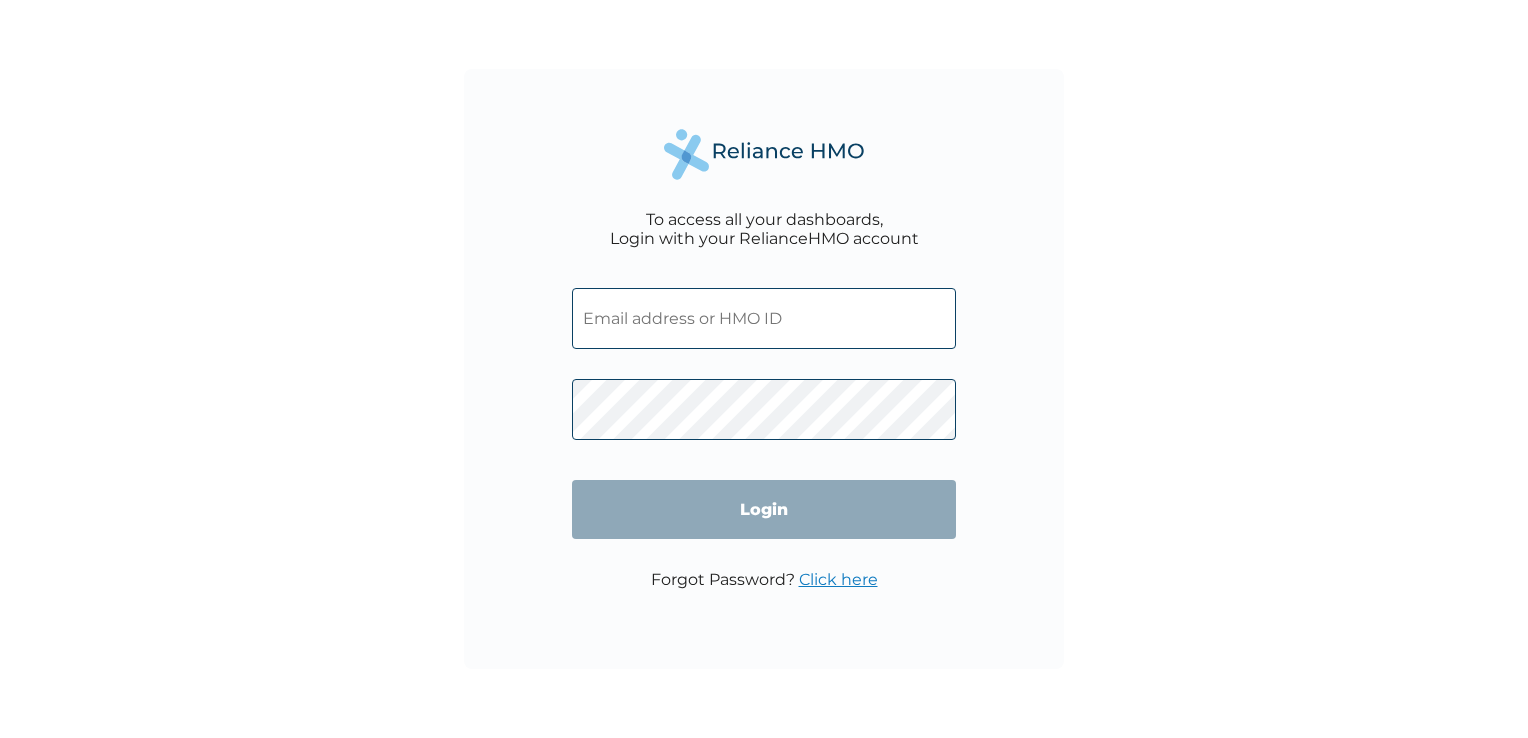 type on "HAM/10127/A" 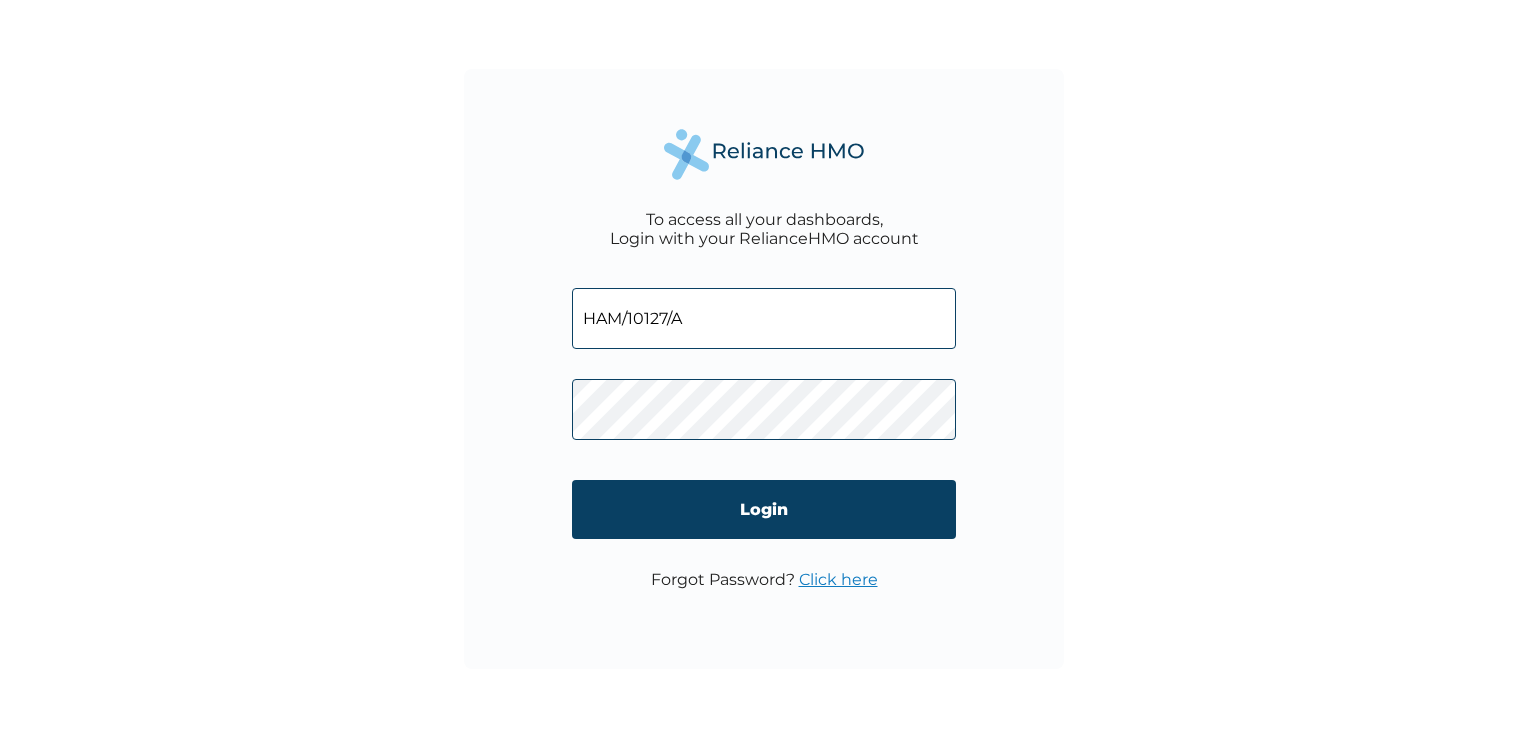 click on "Login" at bounding box center [764, 509] 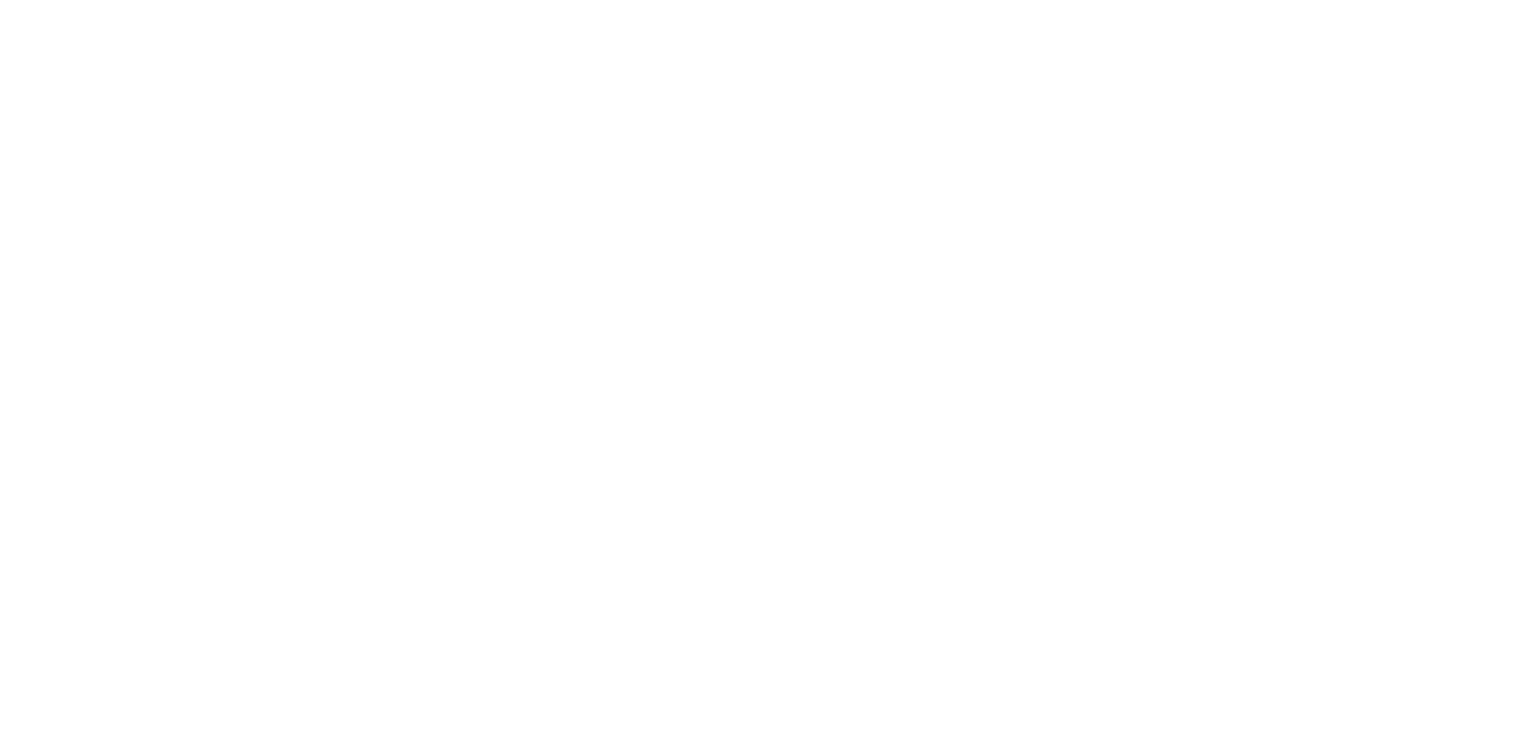 scroll, scrollTop: 0, scrollLeft: 0, axis: both 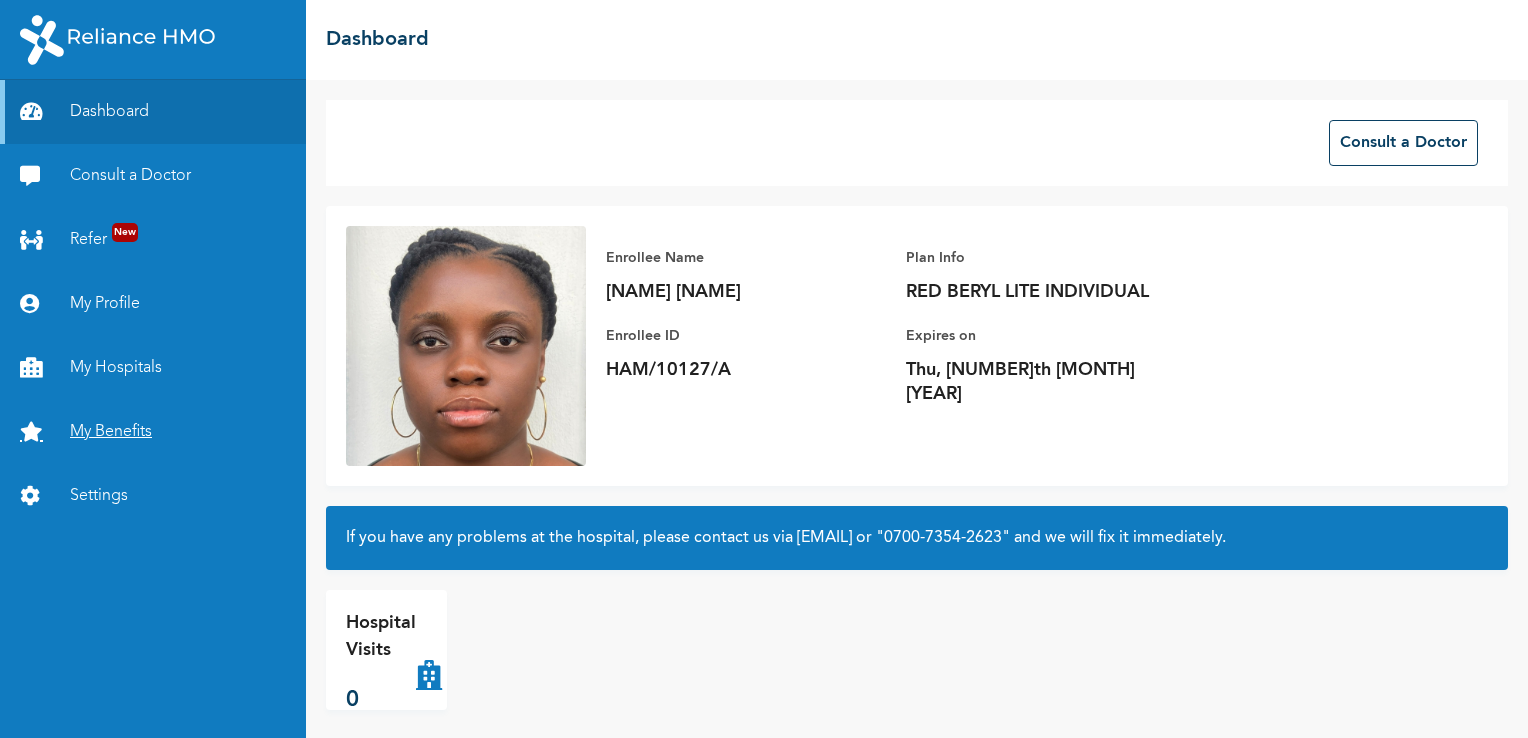click on "My Benefits" at bounding box center [153, 432] 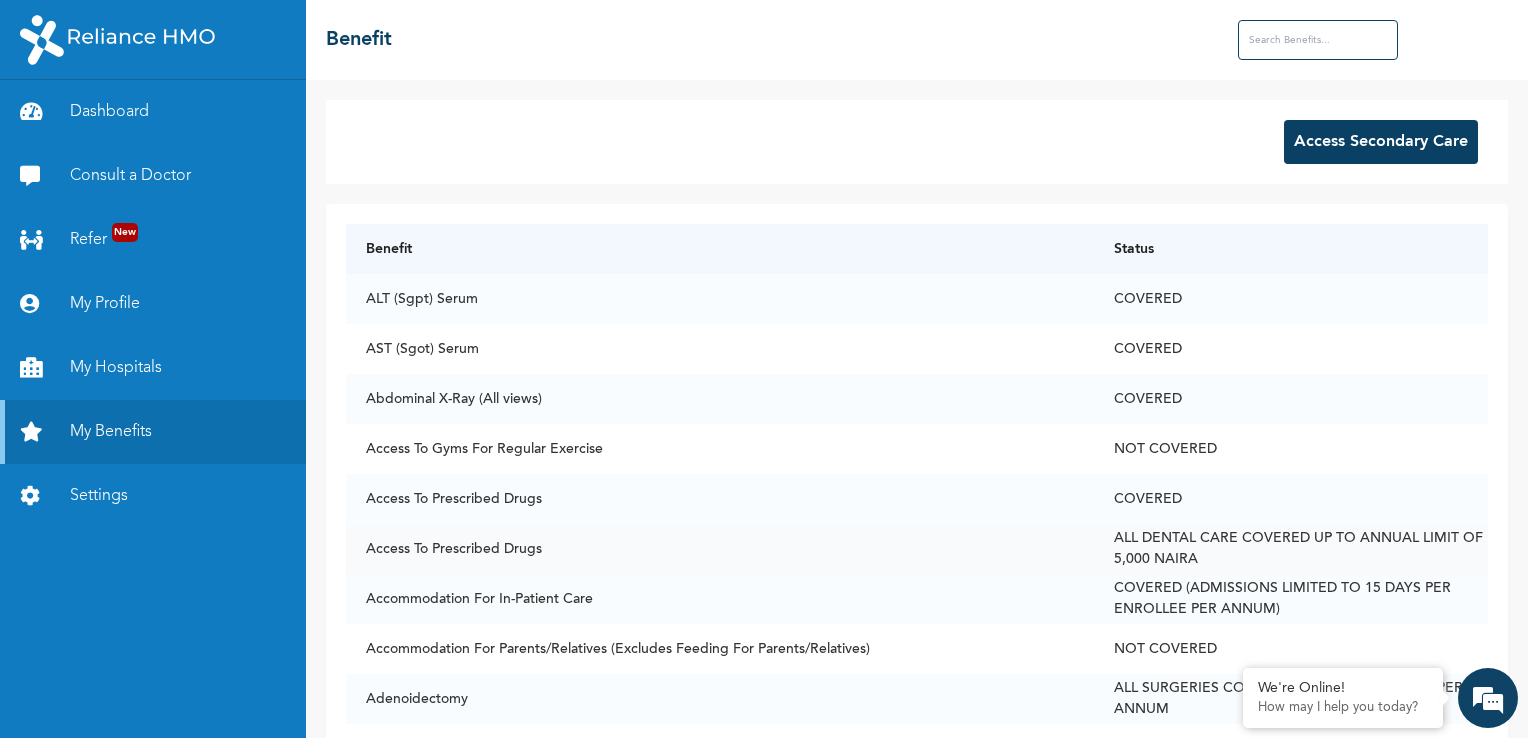scroll, scrollTop: 0, scrollLeft: 0, axis: both 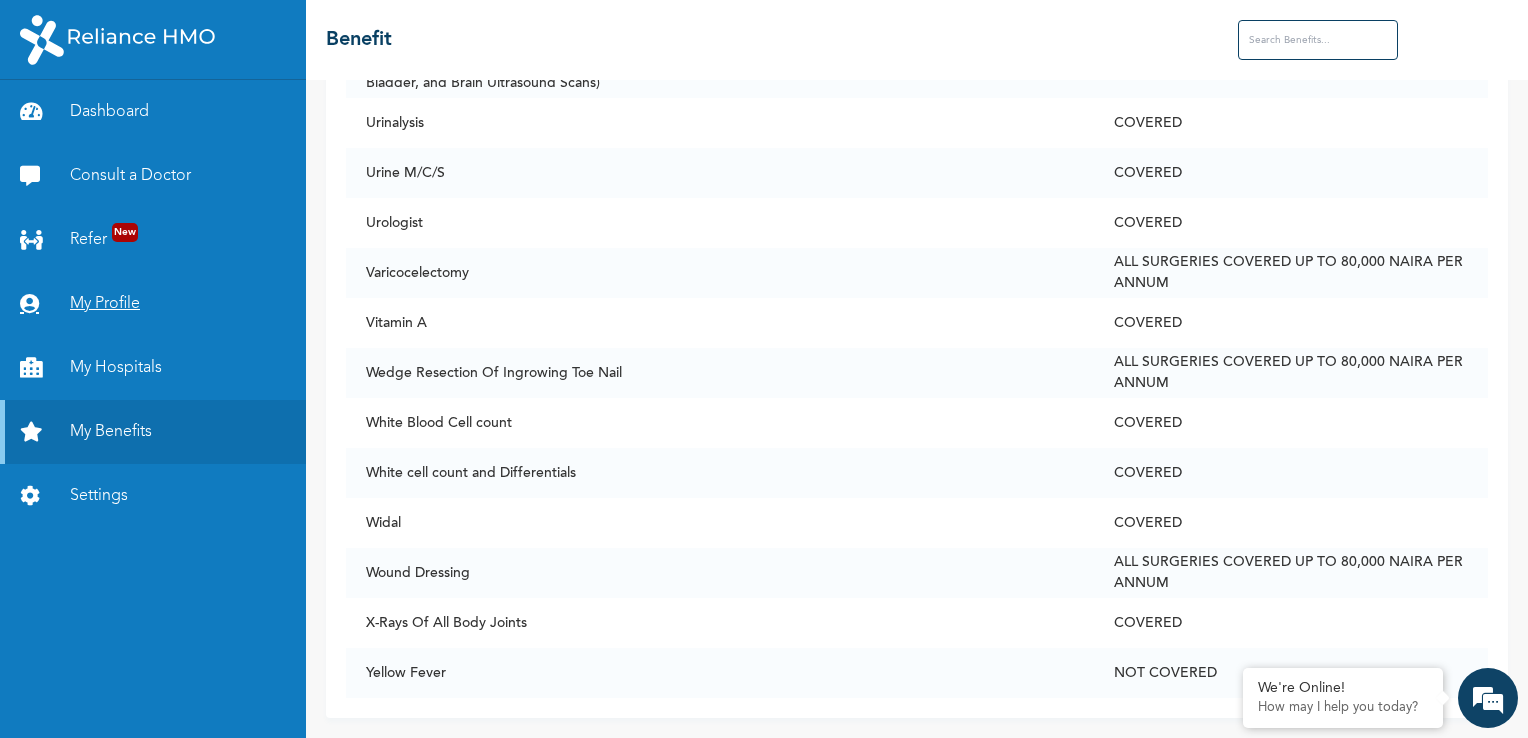 click on "My Profile" at bounding box center [153, 304] 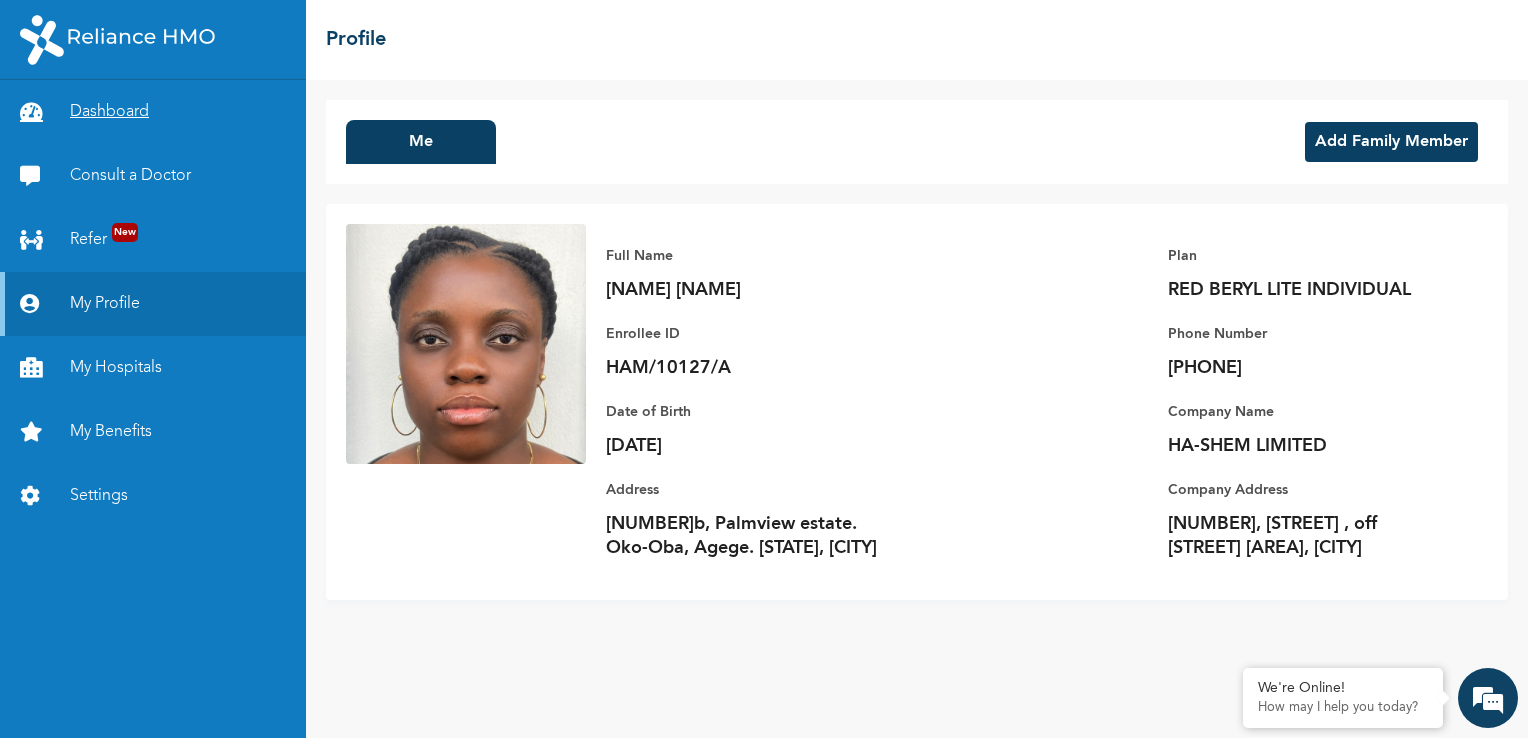 click on "Dashboard" at bounding box center [153, 112] 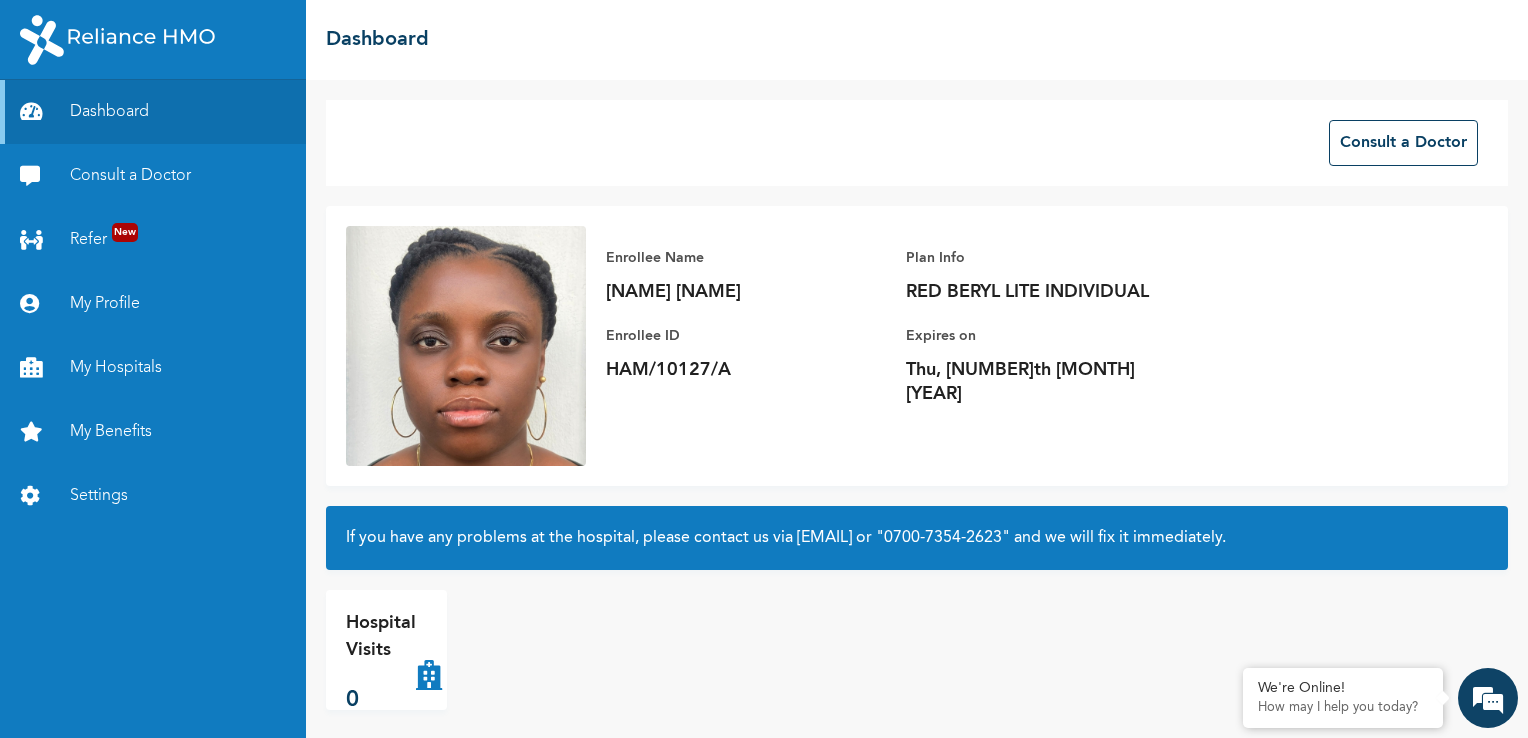 scroll, scrollTop: 11, scrollLeft: 0, axis: vertical 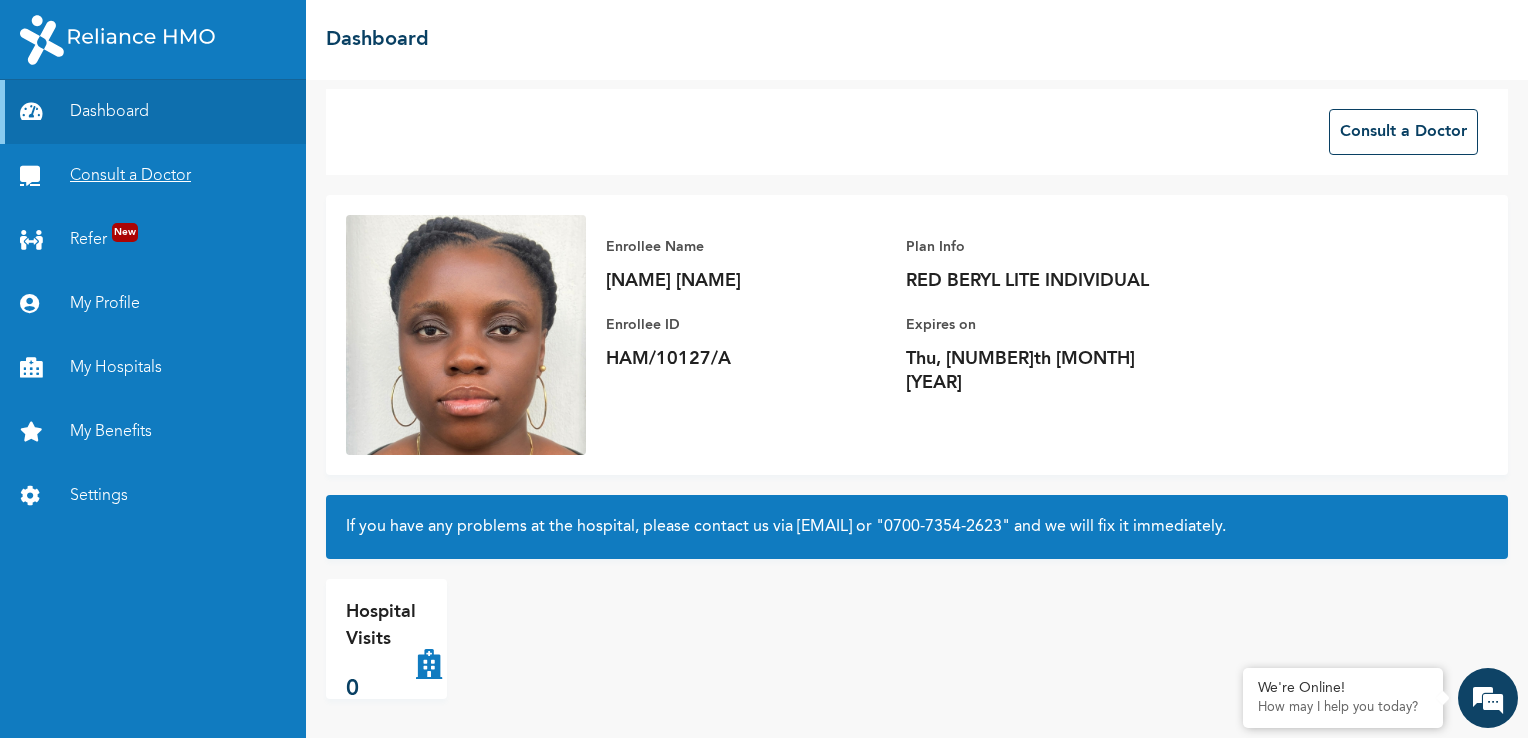 click on "Consult a Doctor" at bounding box center (153, 176) 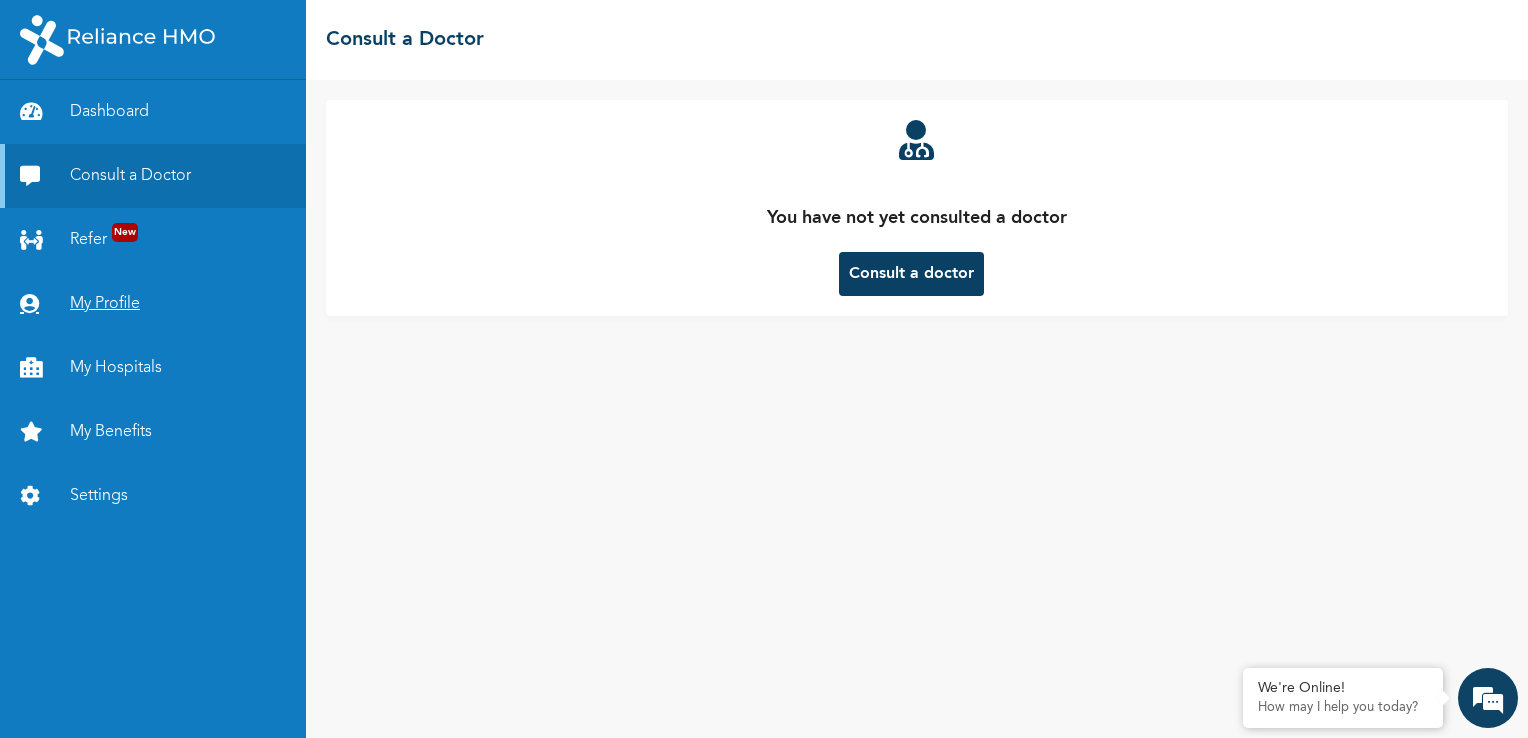 click on "My Profile" at bounding box center [153, 304] 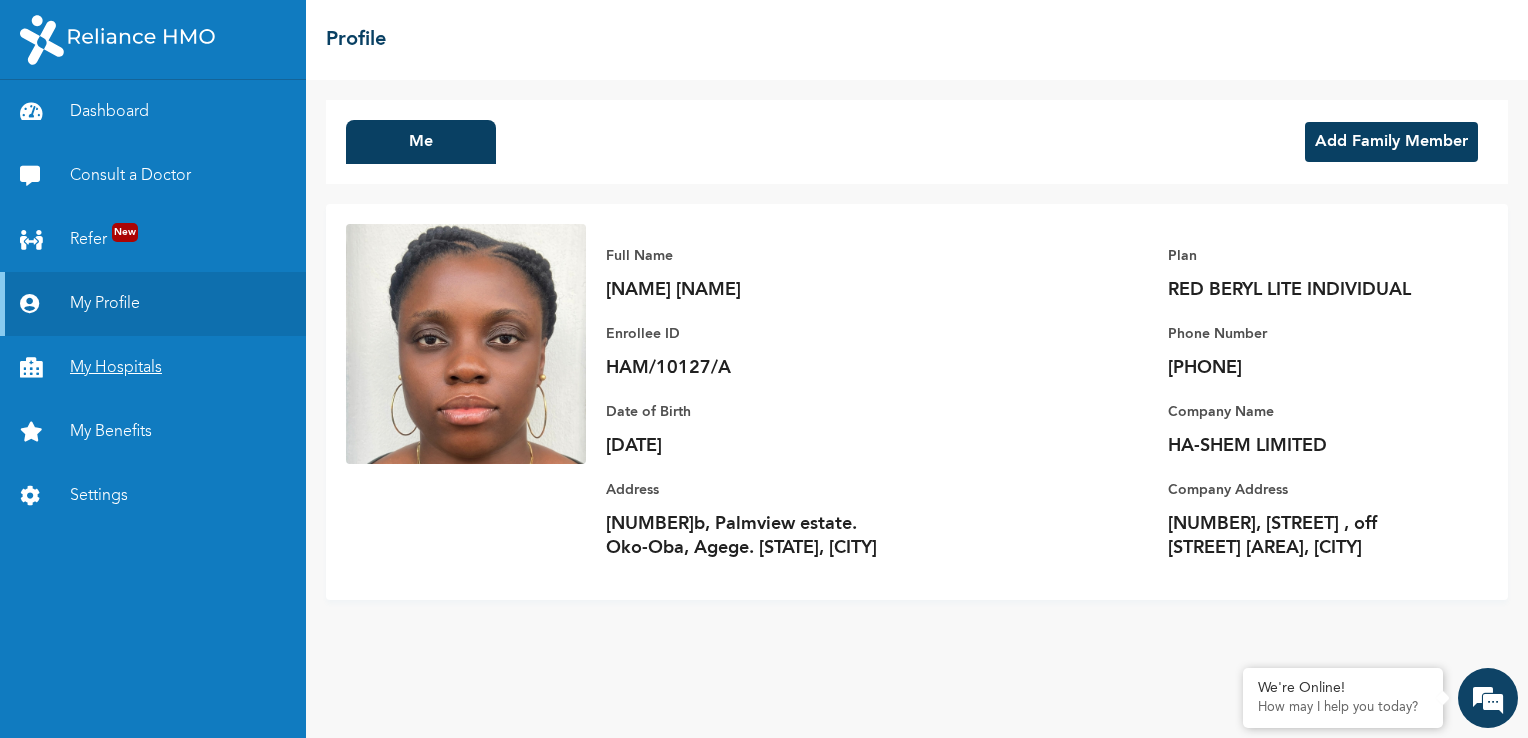 click on "My Hospitals" at bounding box center [153, 368] 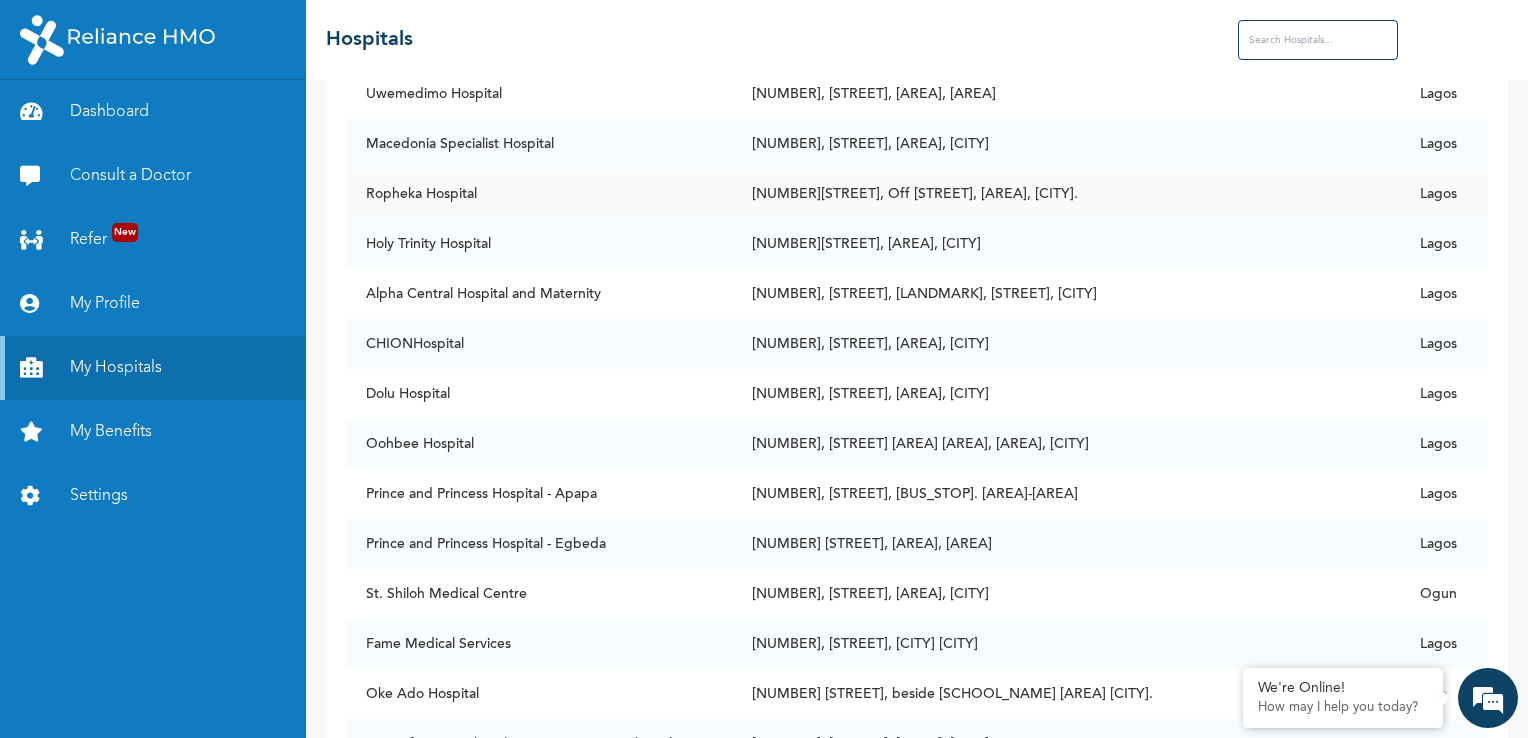 scroll, scrollTop: 4500, scrollLeft: 0, axis: vertical 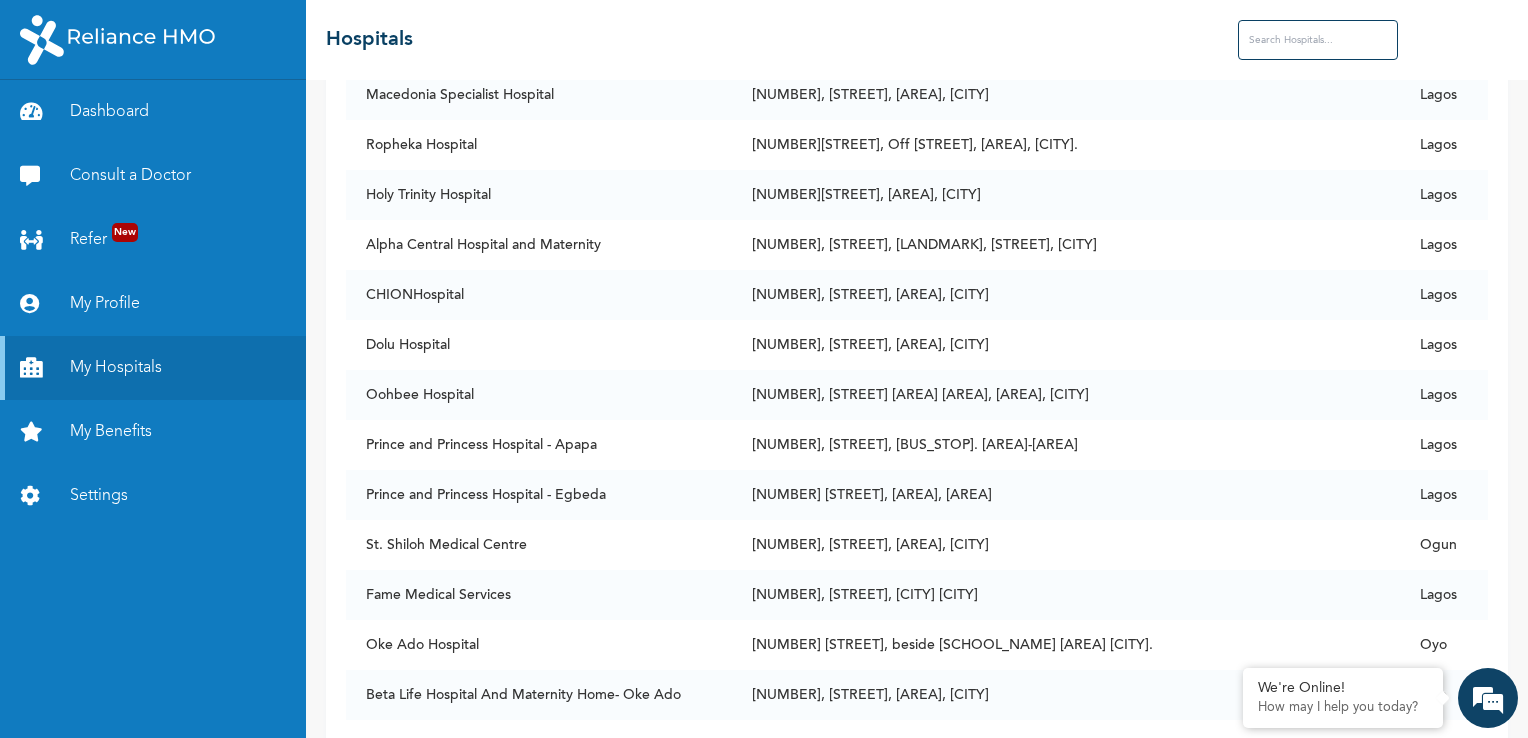 click at bounding box center (1318, 40) 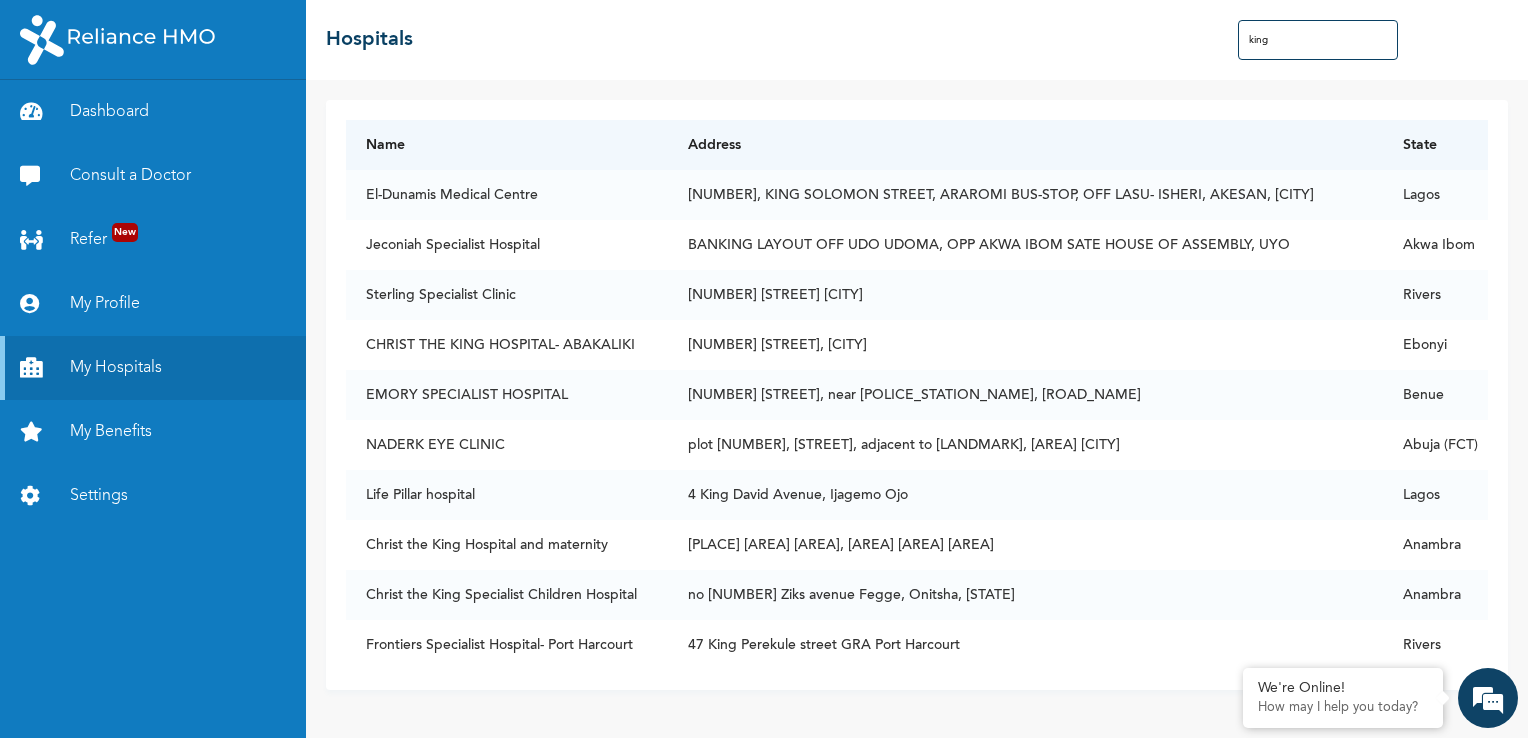 scroll, scrollTop: 0, scrollLeft: 0, axis: both 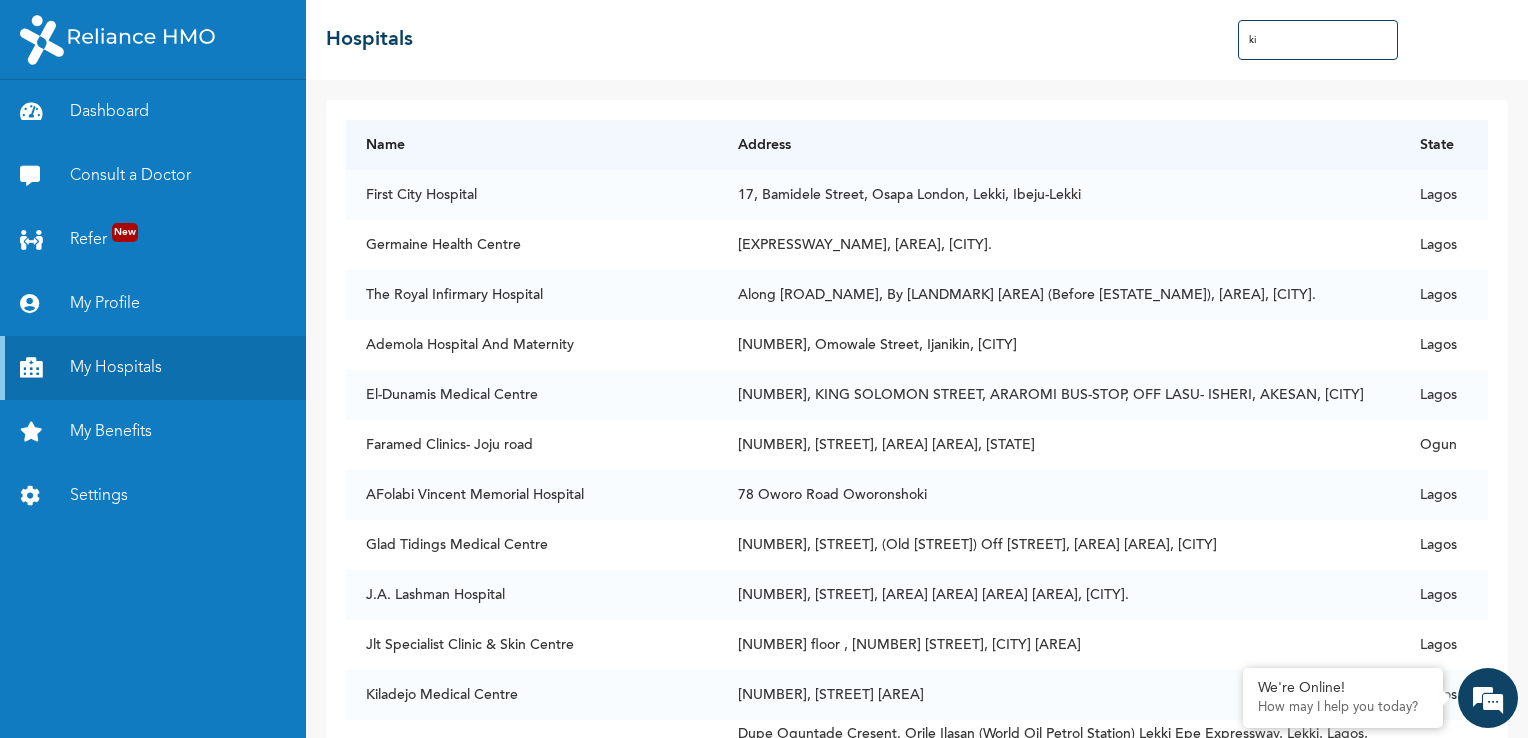 type on "k" 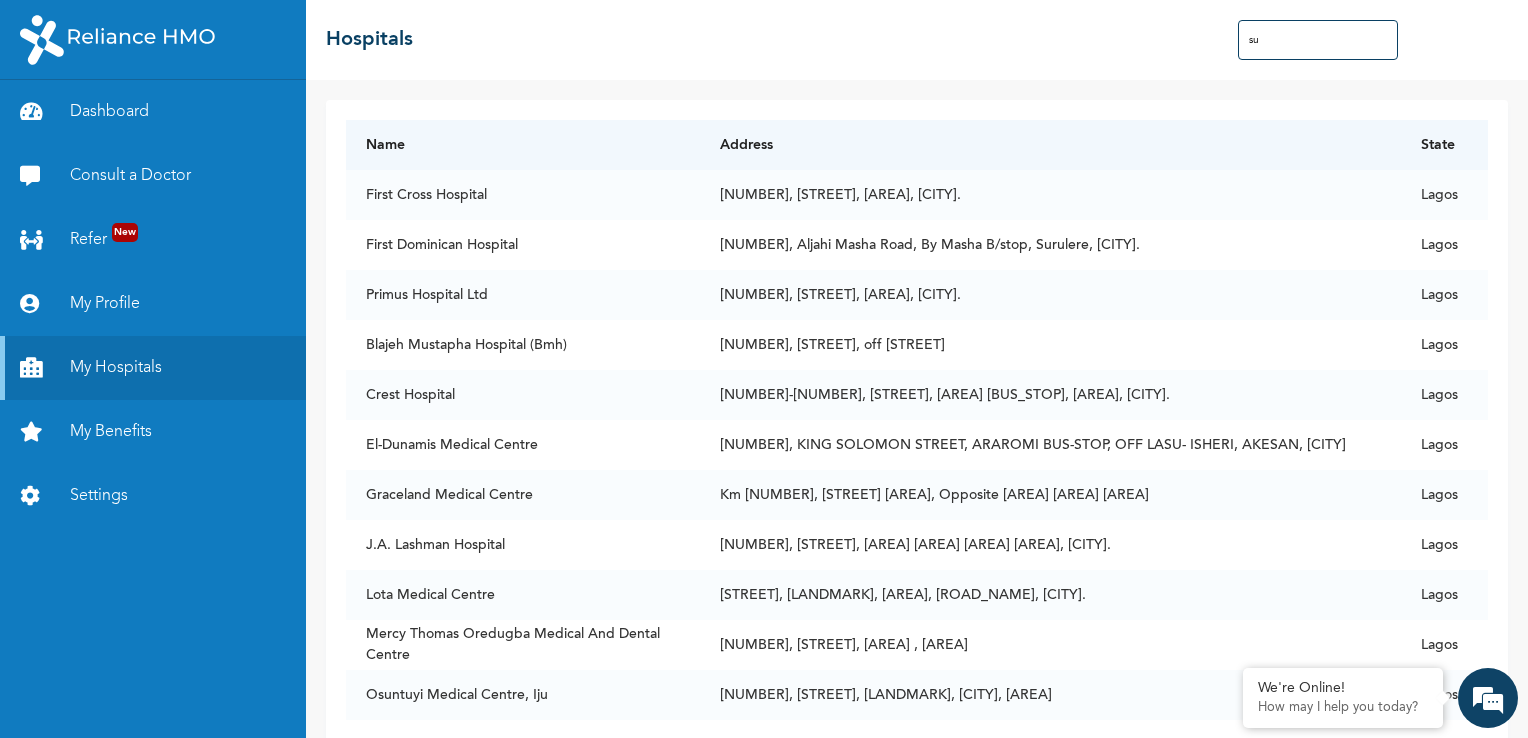 type on "surulere" 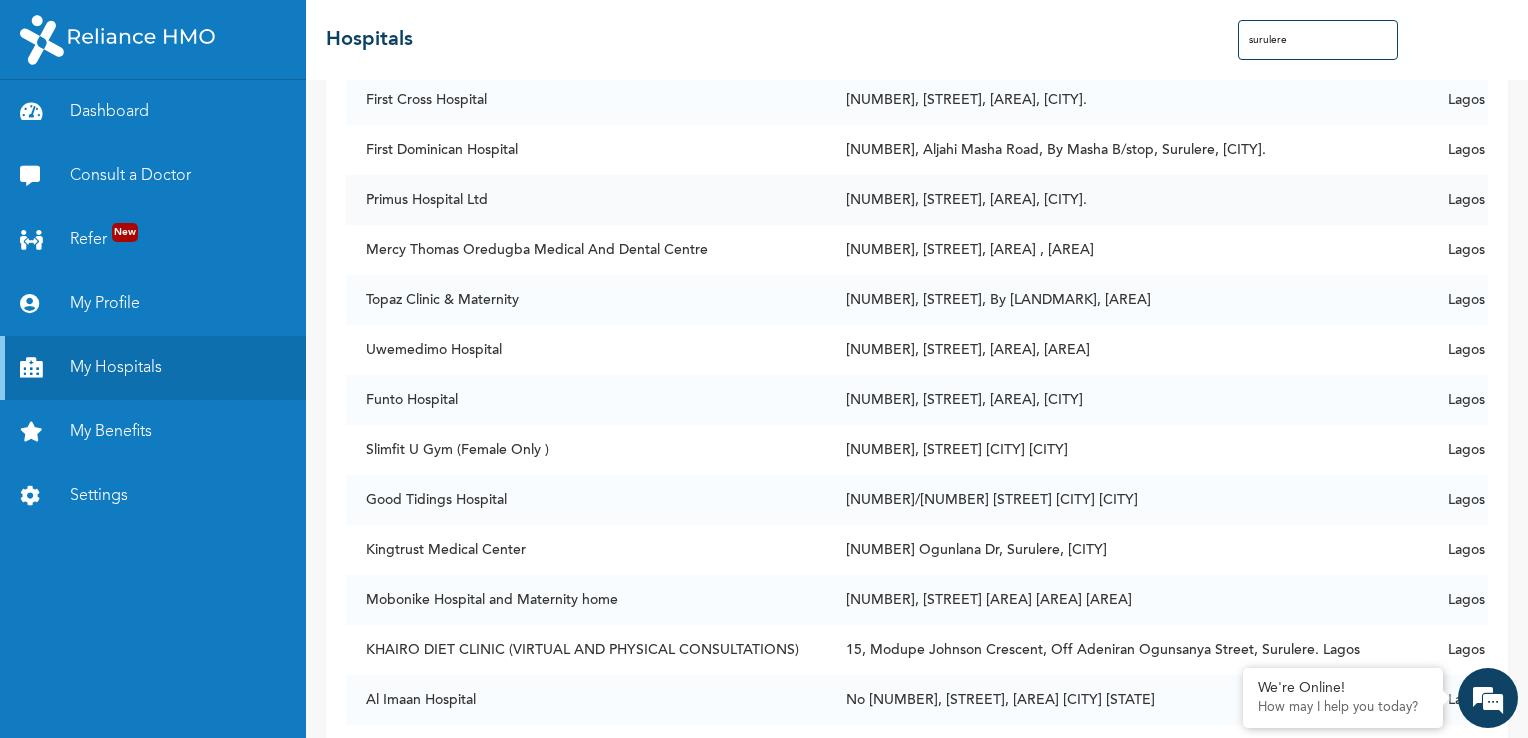 scroll, scrollTop: 100, scrollLeft: 0, axis: vertical 